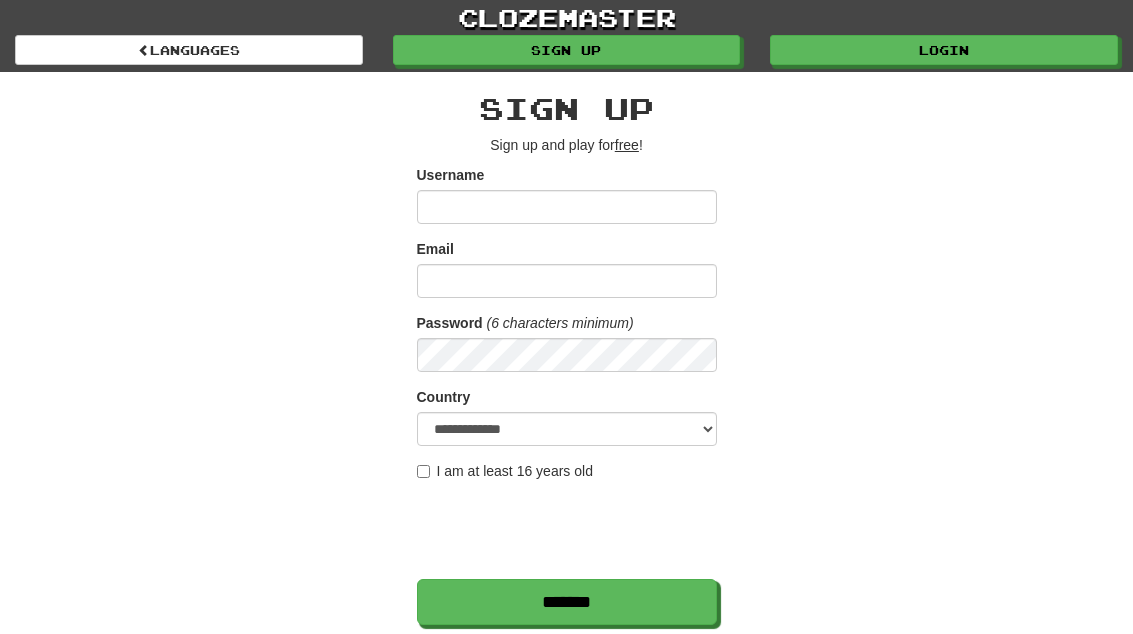 scroll, scrollTop: 0, scrollLeft: 0, axis: both 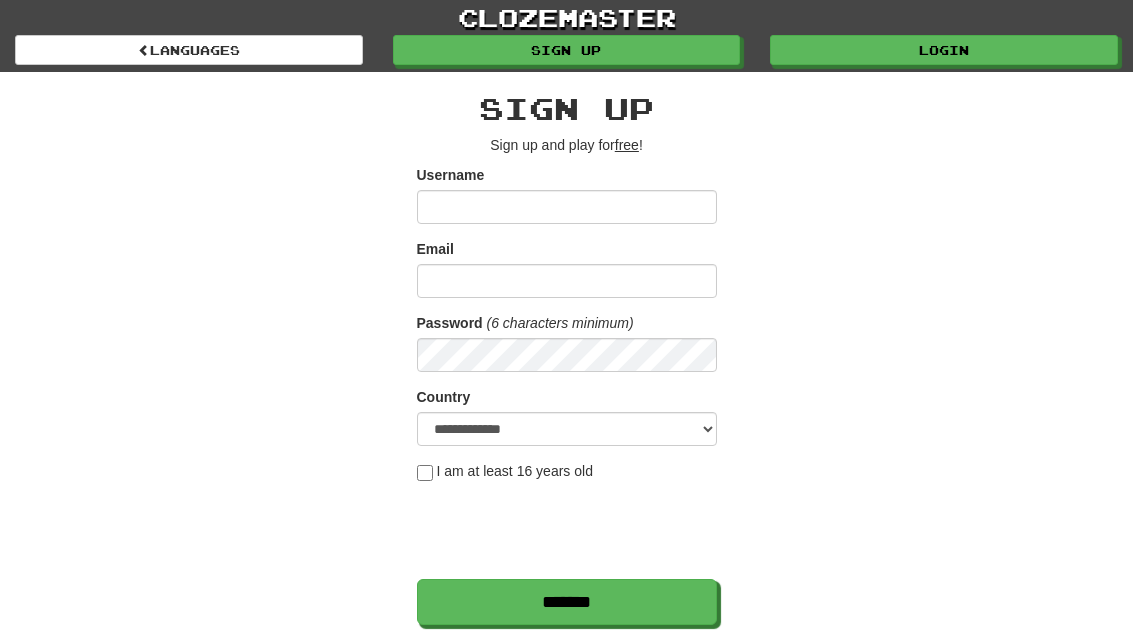 click on "Login" at bounding box center [944, 50] 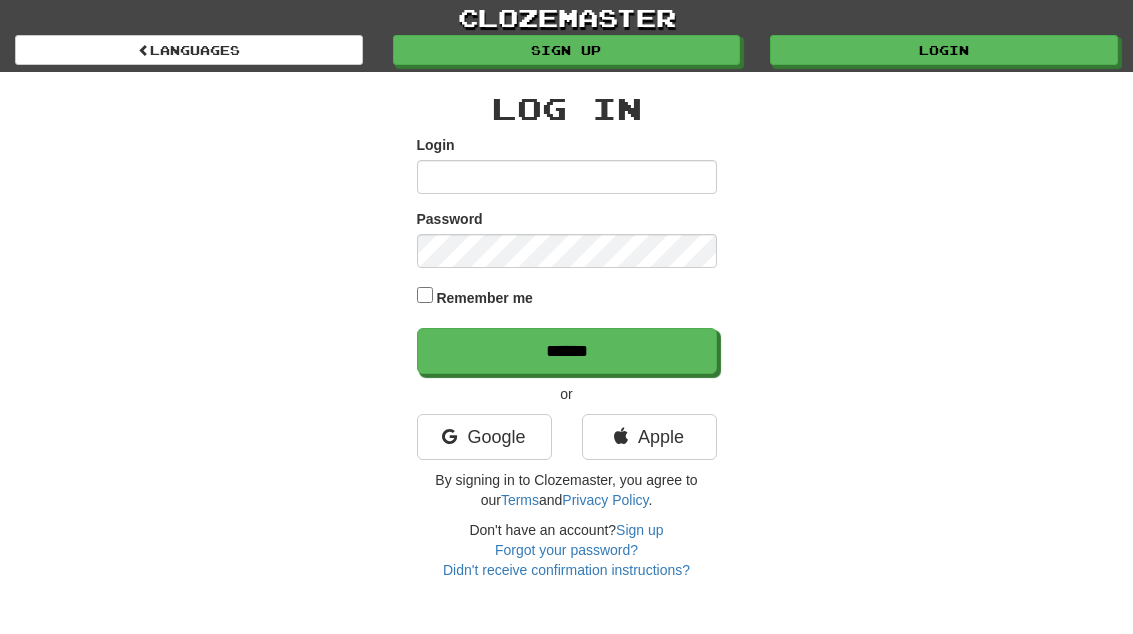 scroll, scrollTop: 0, scrollLeft: 0, axis: both 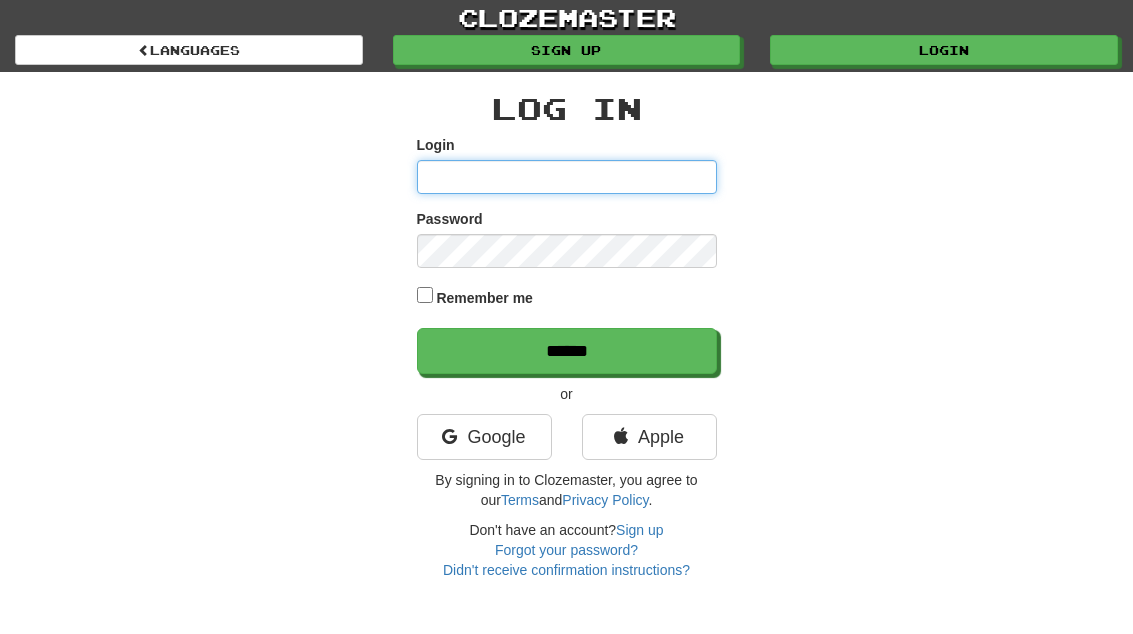 type on "**********" 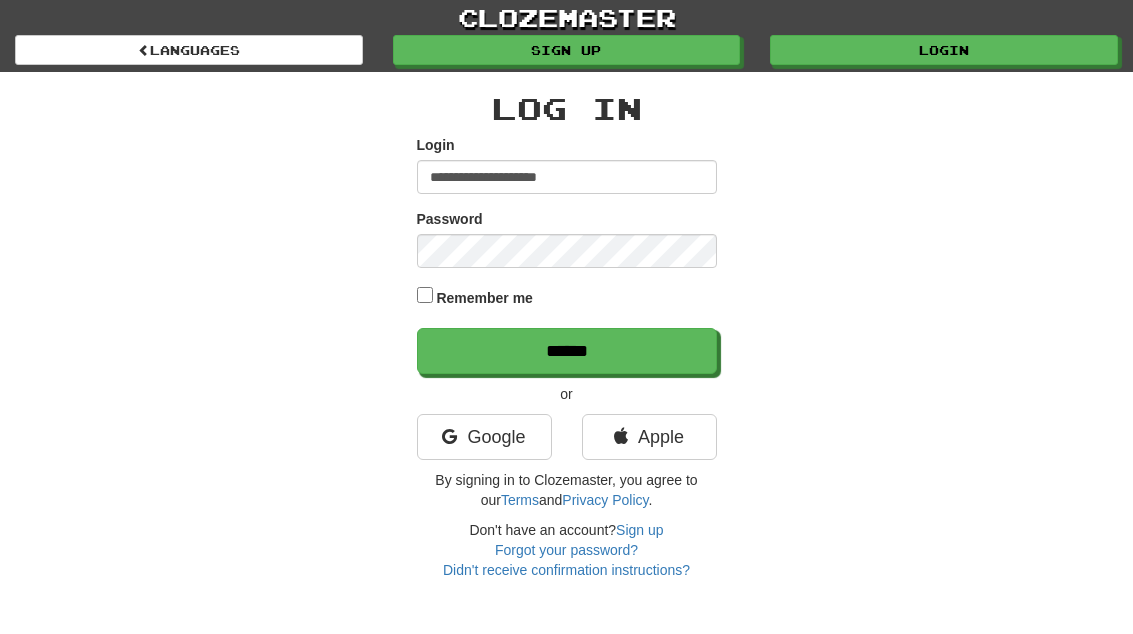 click on "******" at bounding box center (567, 351) 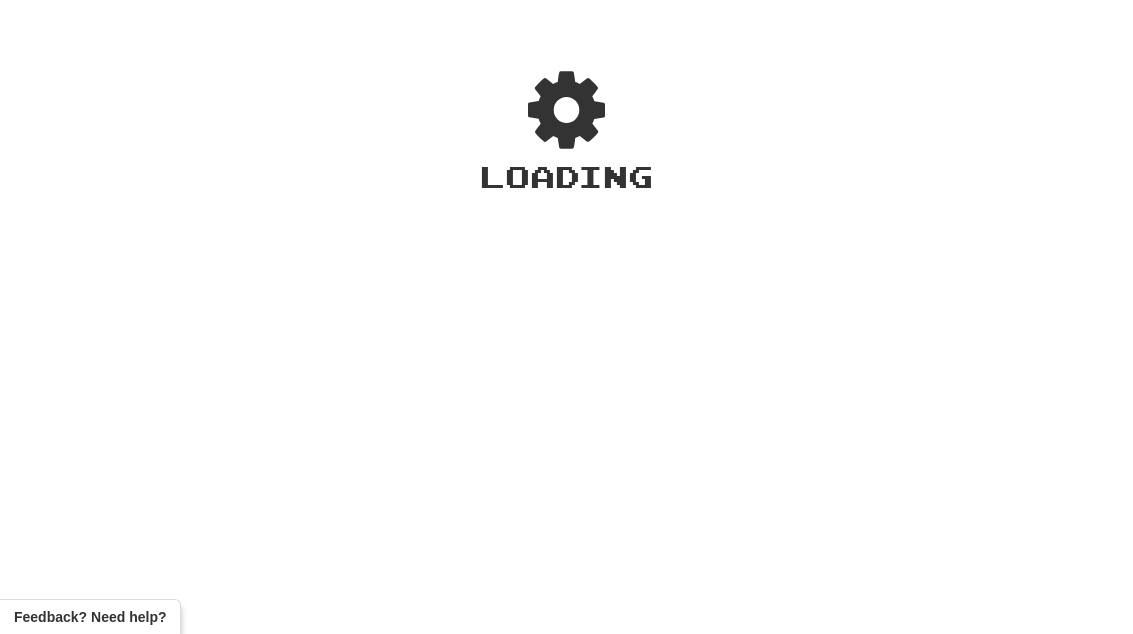 scroll, scrollTop: 0, scrollLeft: 0, axis: both 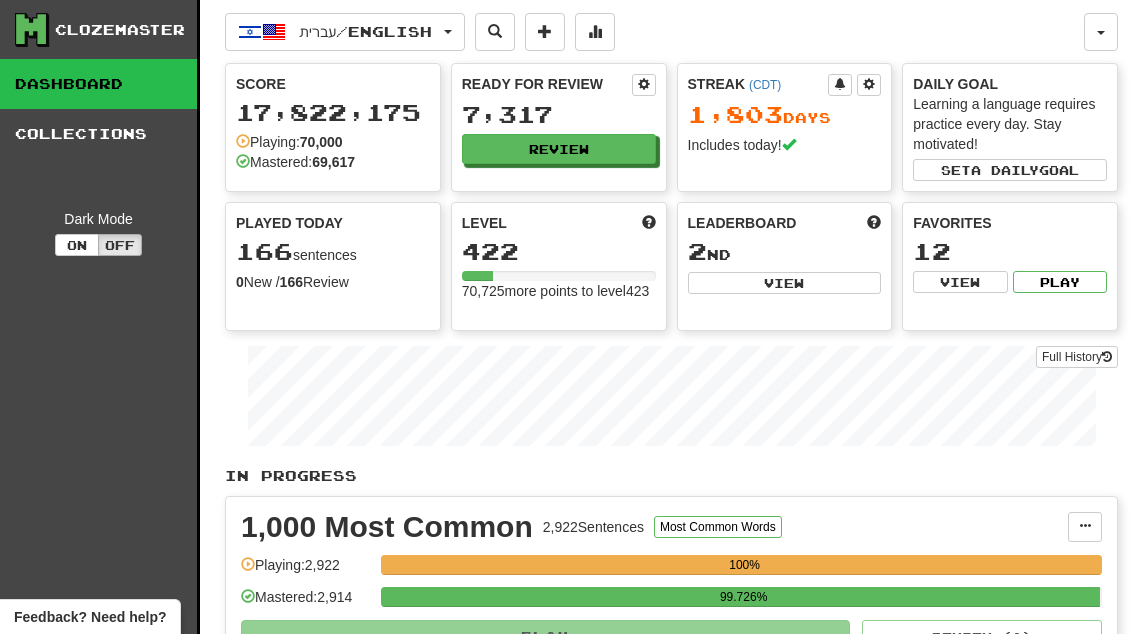 click on "Review" at bounding box center (559, 149) 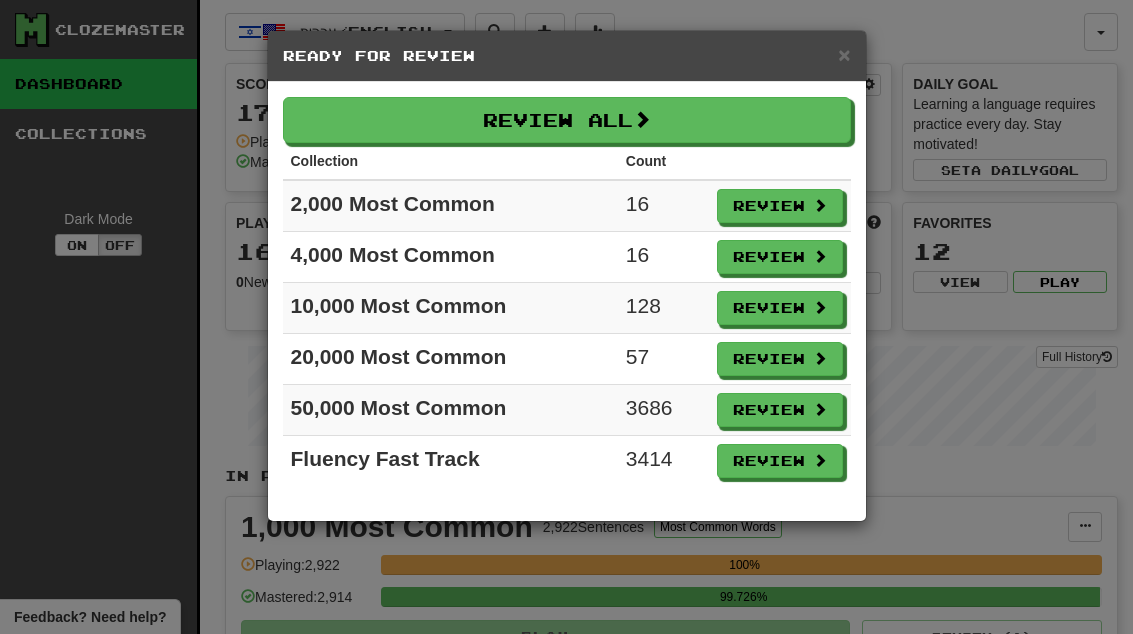 click on "Review" at bounding box center [780, 206] 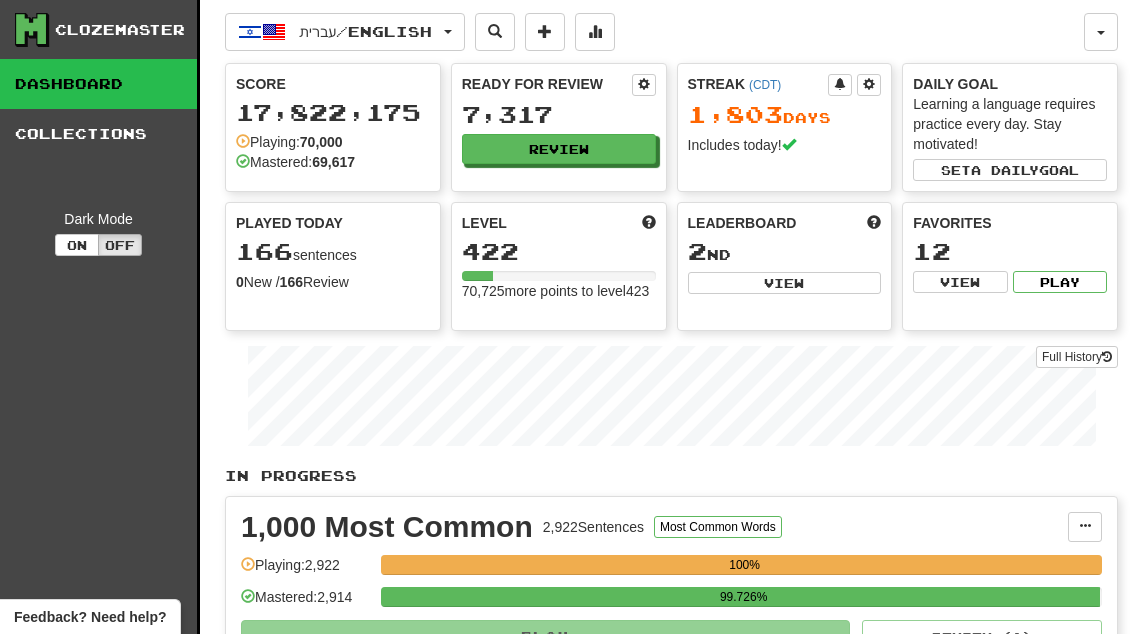 select on "**" 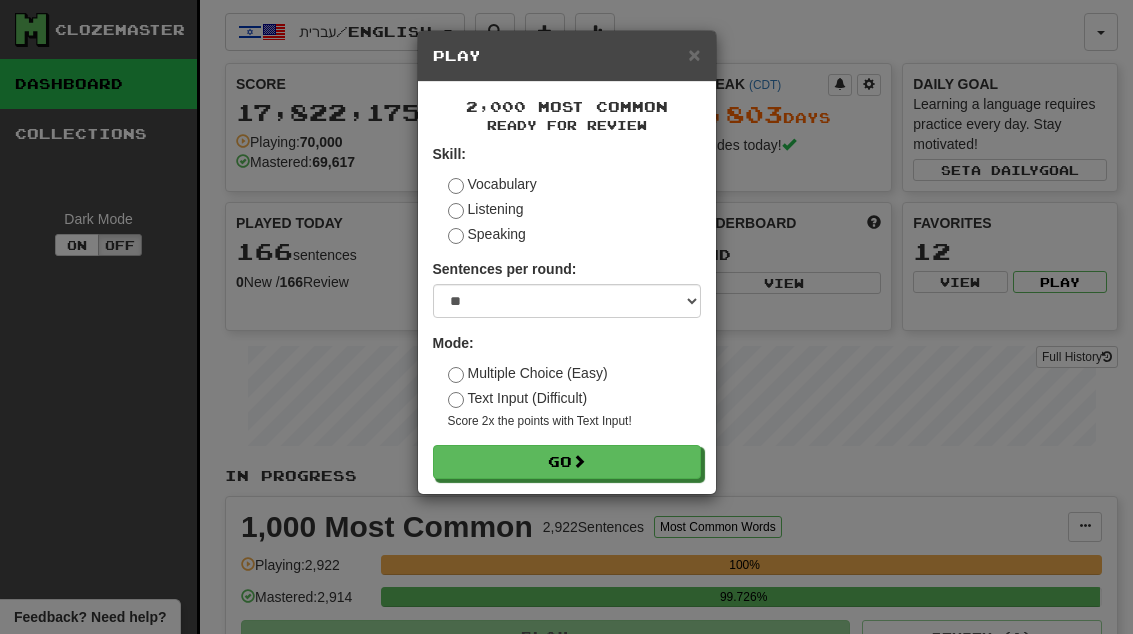 click on "Go" at bounding box center [567, 462] 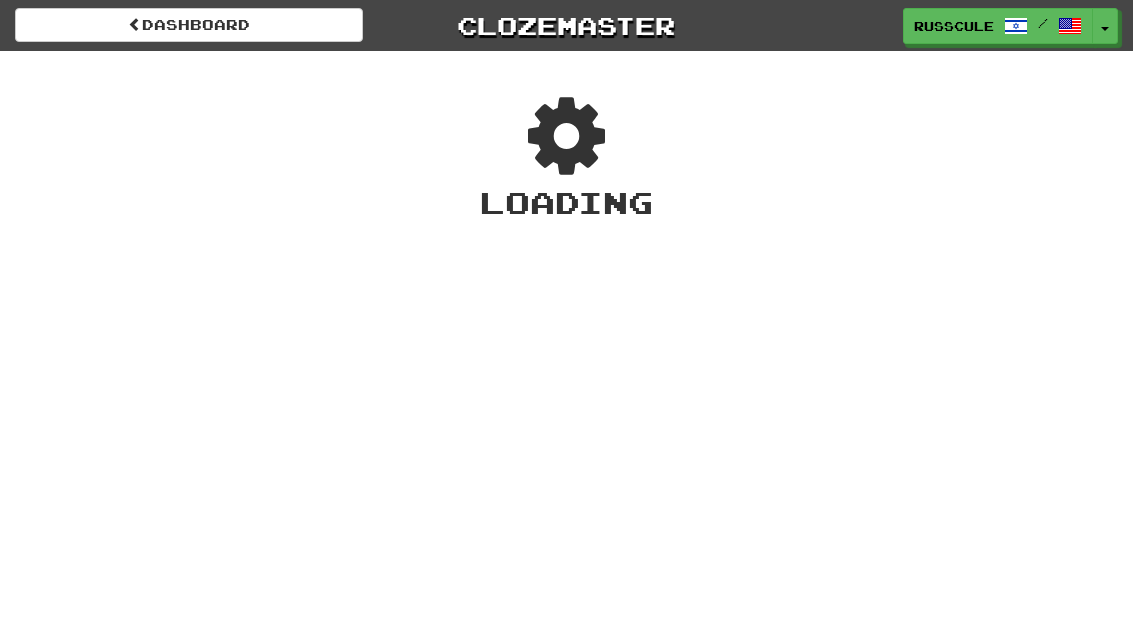 scroll, scrollTop: 0, scrollLeft: 0, axis: both 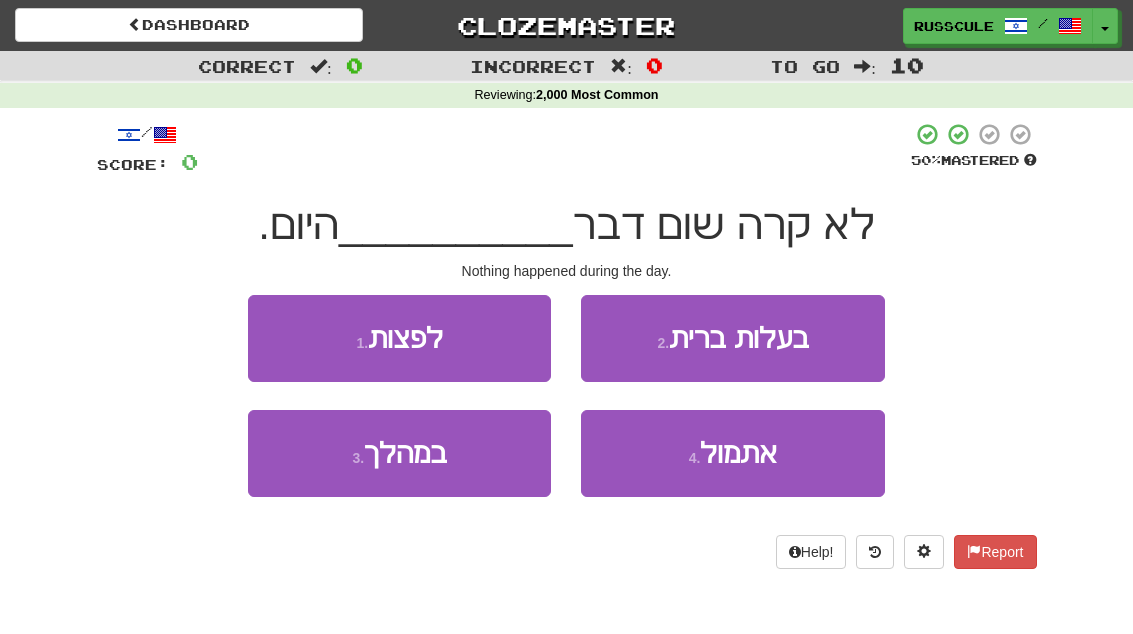 click on "3 .  במהלך" at bounding box center [399, 453] 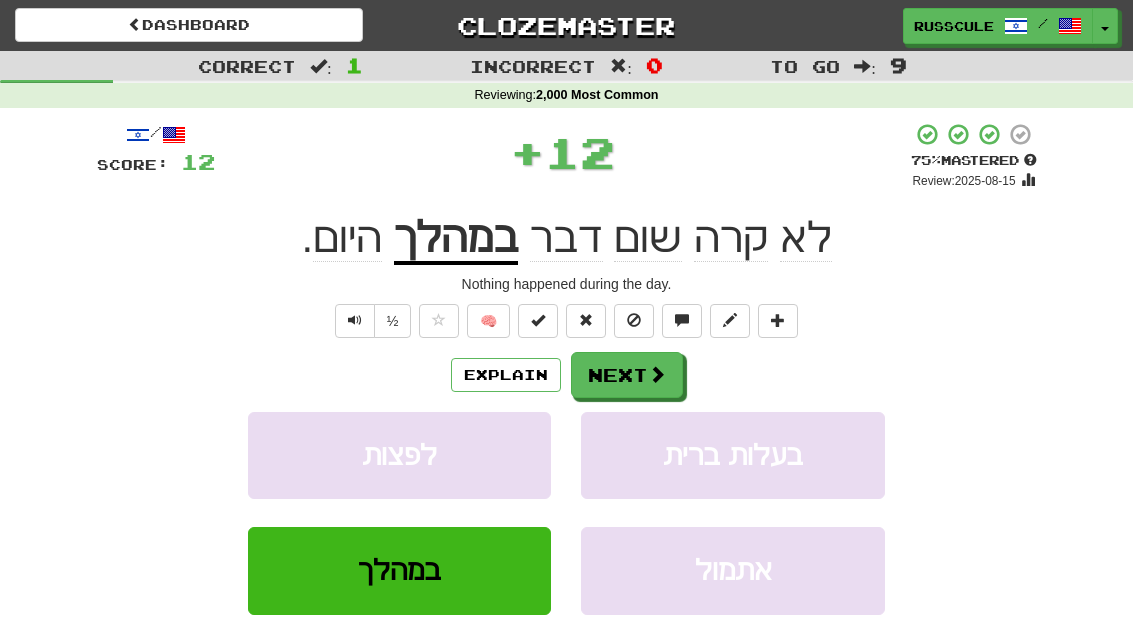 click at bounding box center [657, 374] 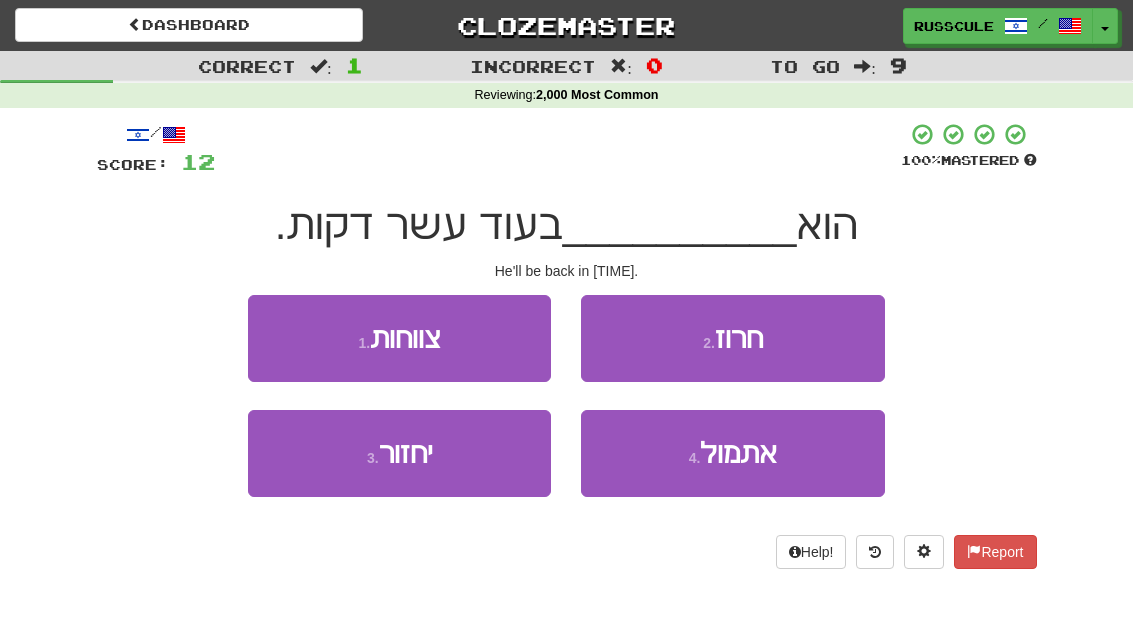 click on "3 .  יחזור" at bounding box center [399, 453] 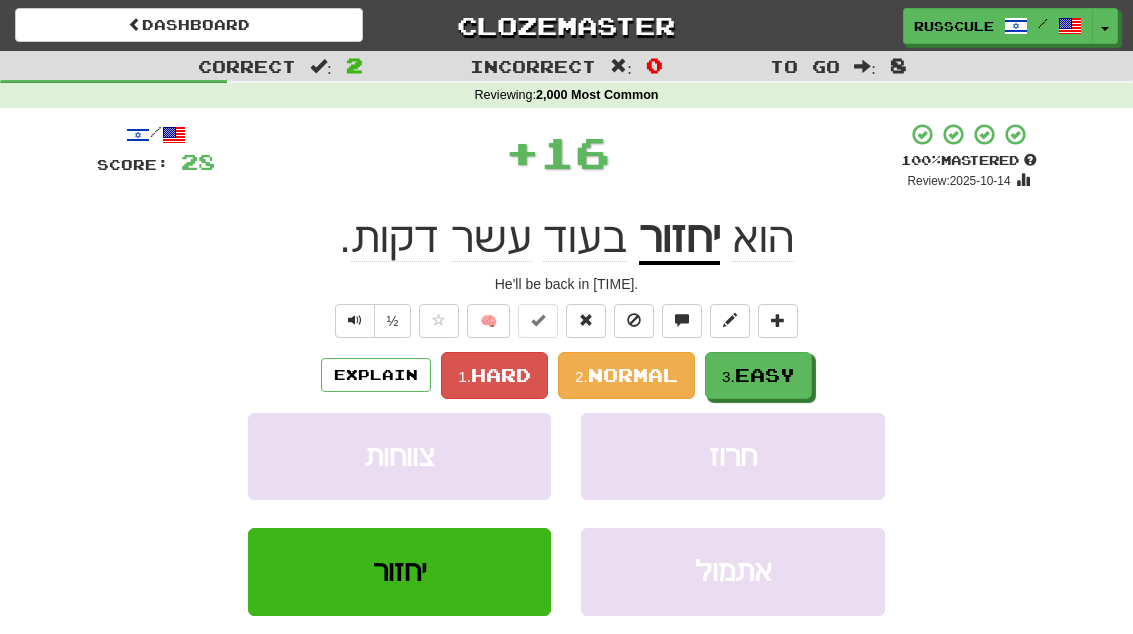 click on "Easy" at bounding box center [765, 375] 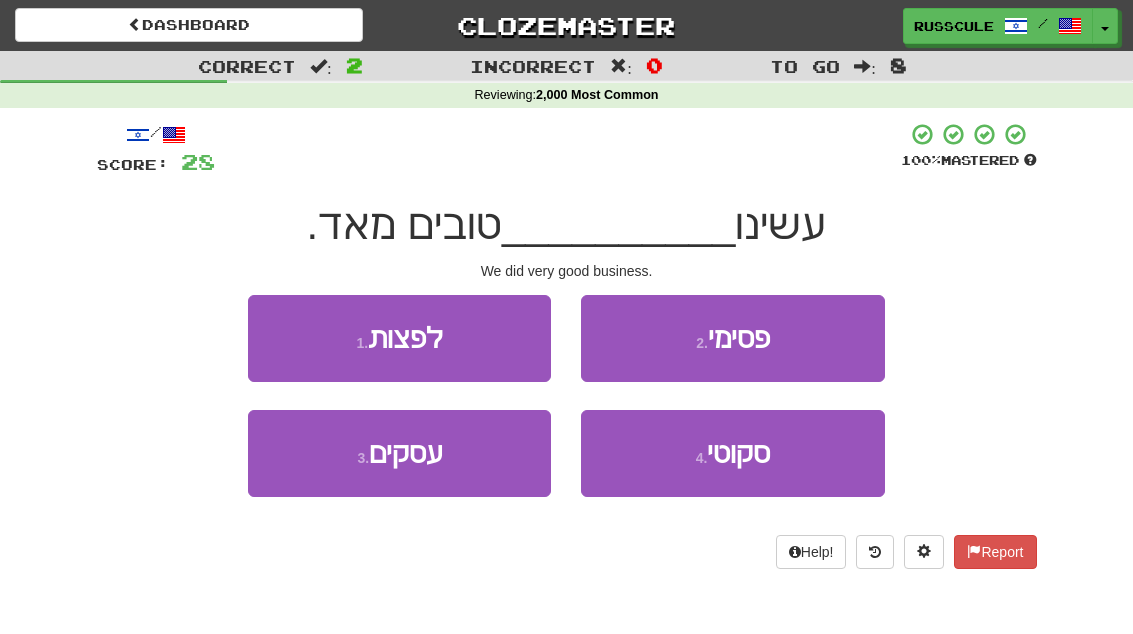 click on "3 .  עסקים" at bounding box center (399, 453) 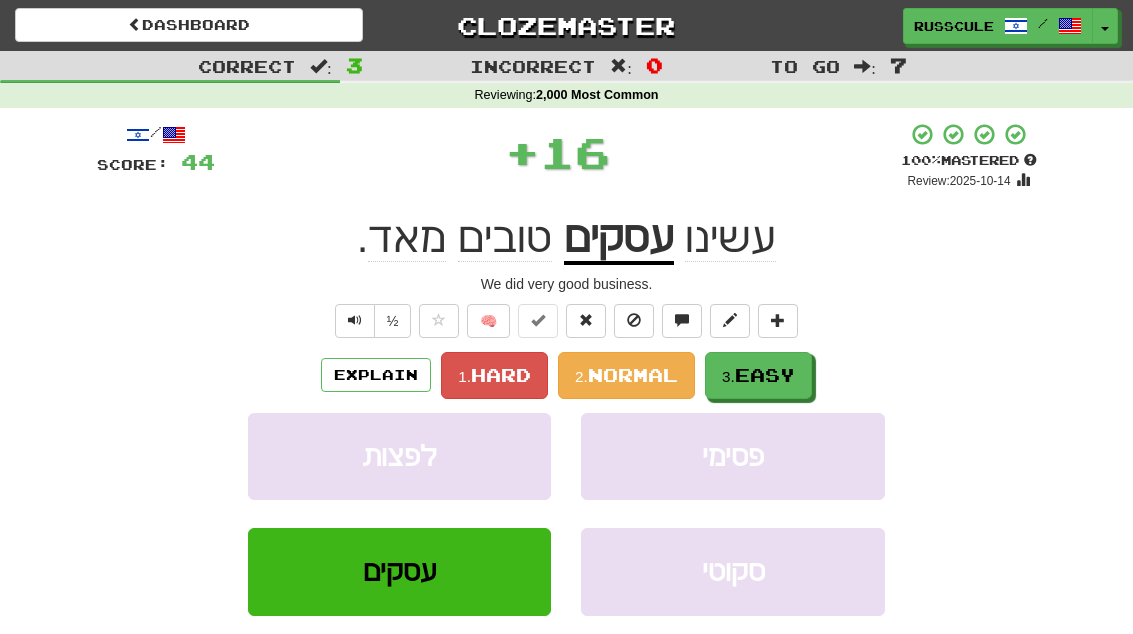 click on "Easy" at bounding box center (765, 375) 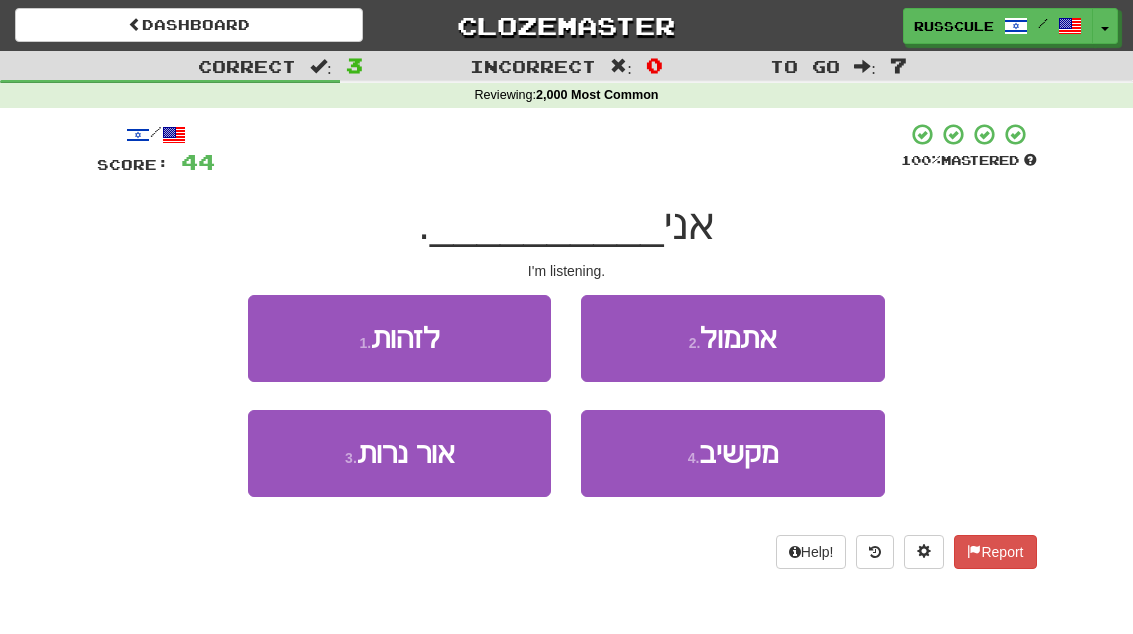 click on "4 .  מקשיב" at bounding box center [732, 453] 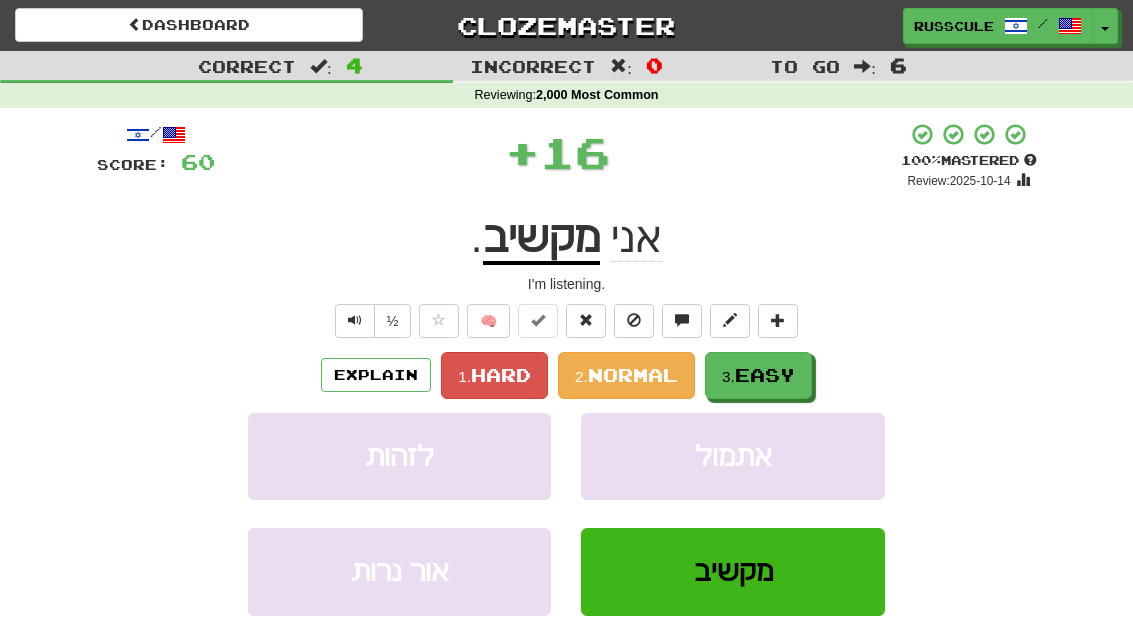 click on "Easy" at bounding box center [765, 375] 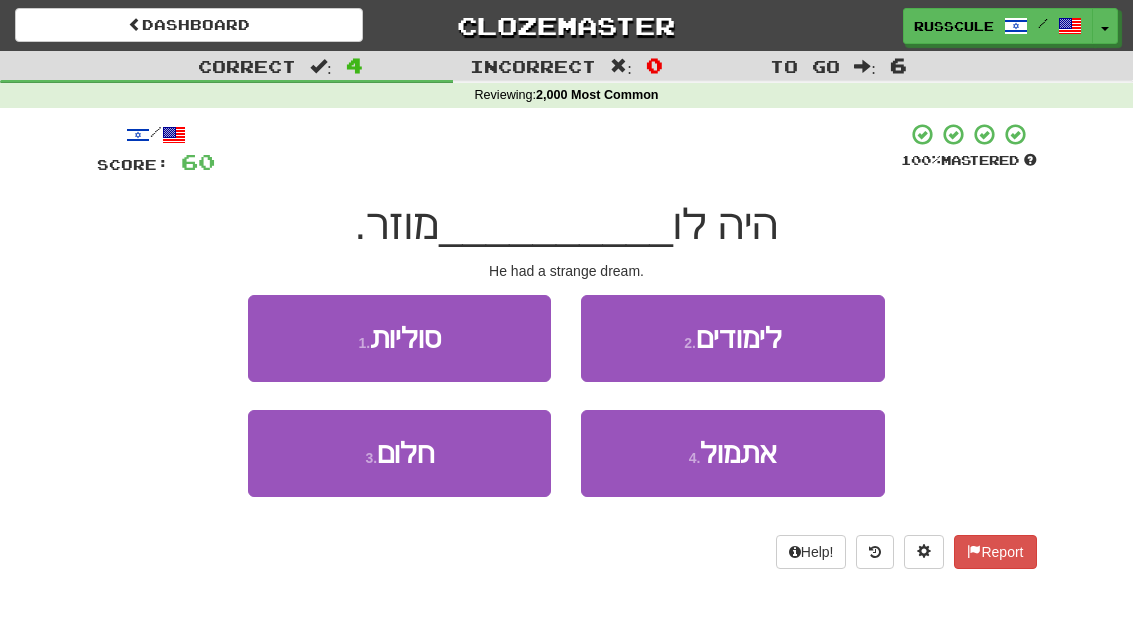 click on "3 .  חלום" at bounding box center (399, 453) 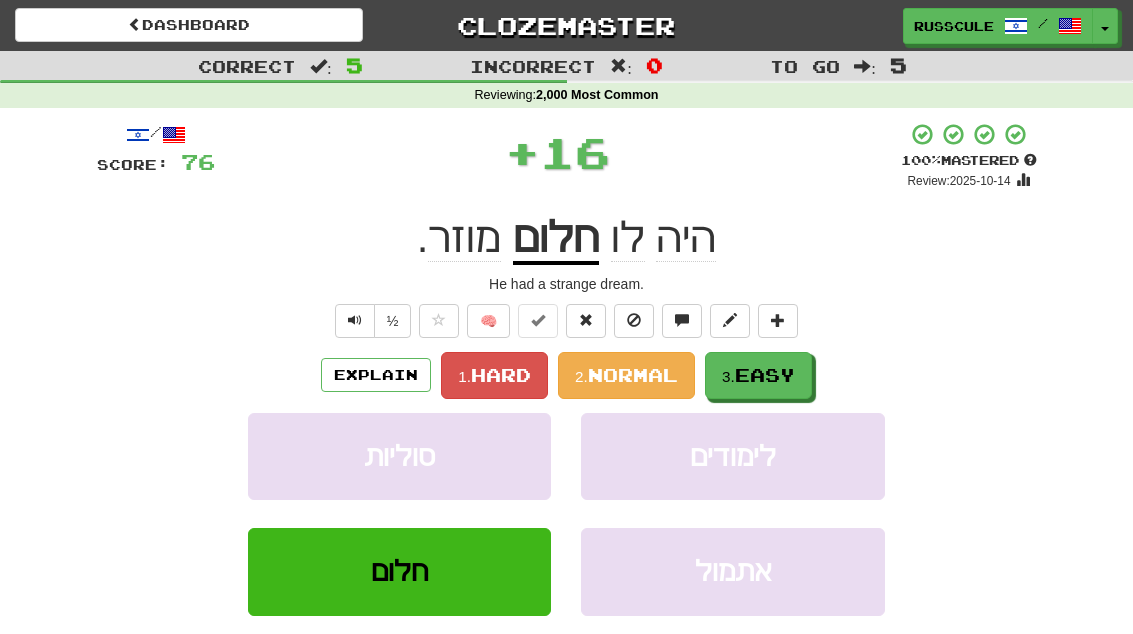 click on "Easy" at bounding box center (765, 375) 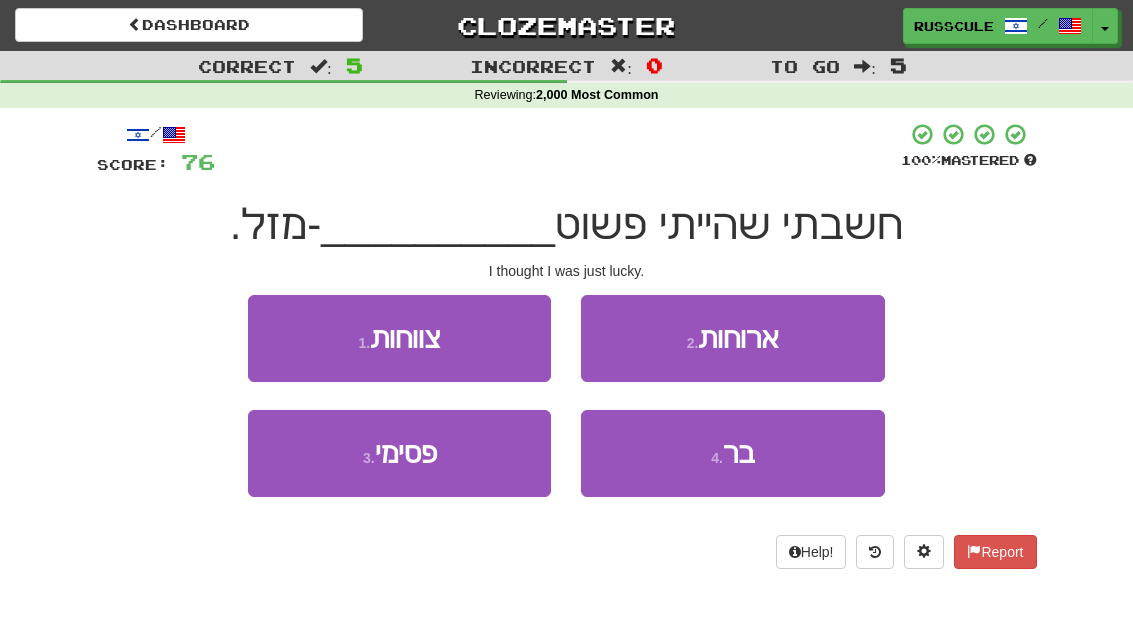 click on "4 .  בר" at bounding box center (732, 453) 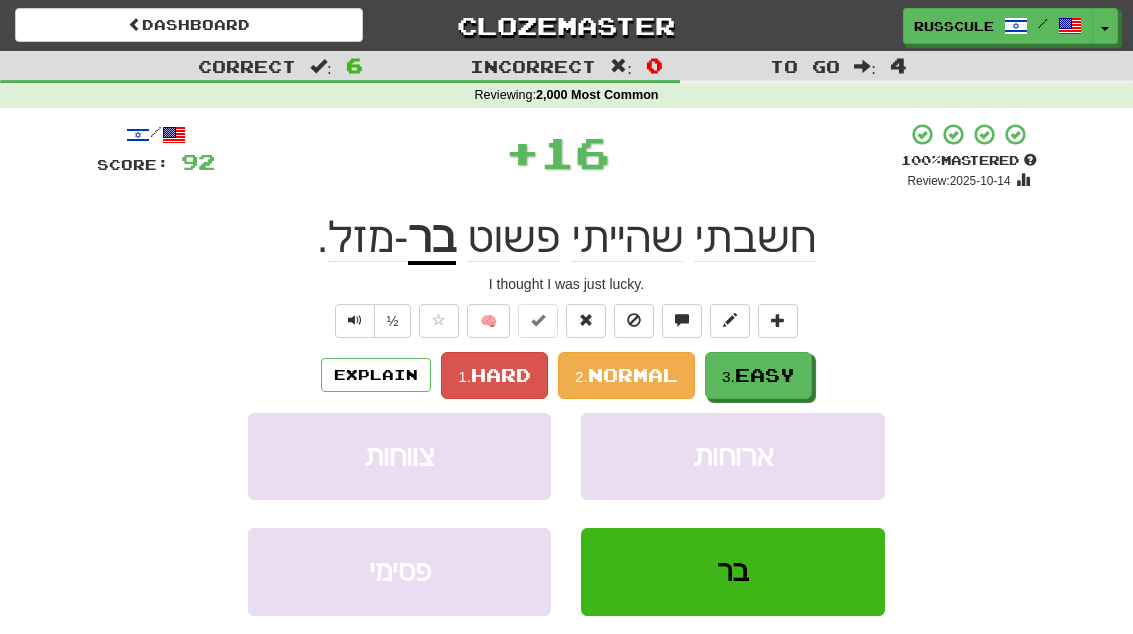 click on "3.  Easy" at bounding box center [758, 375] 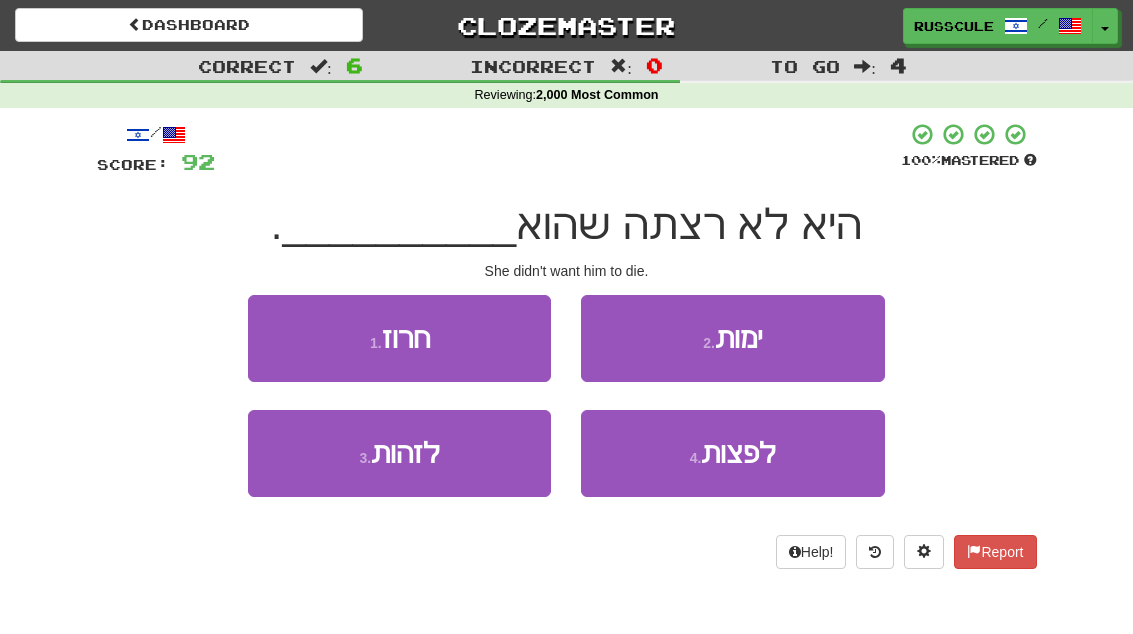click on "2 .  ימות" at bounding box center [732, 338] 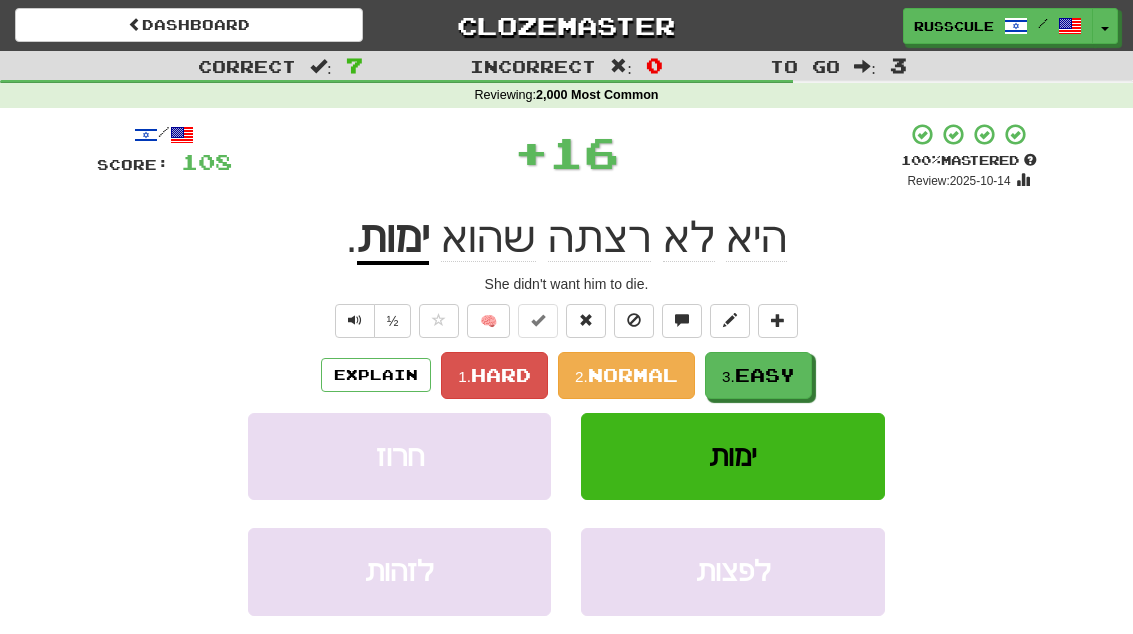 click on "Easy" at bounding box center [765, 375] 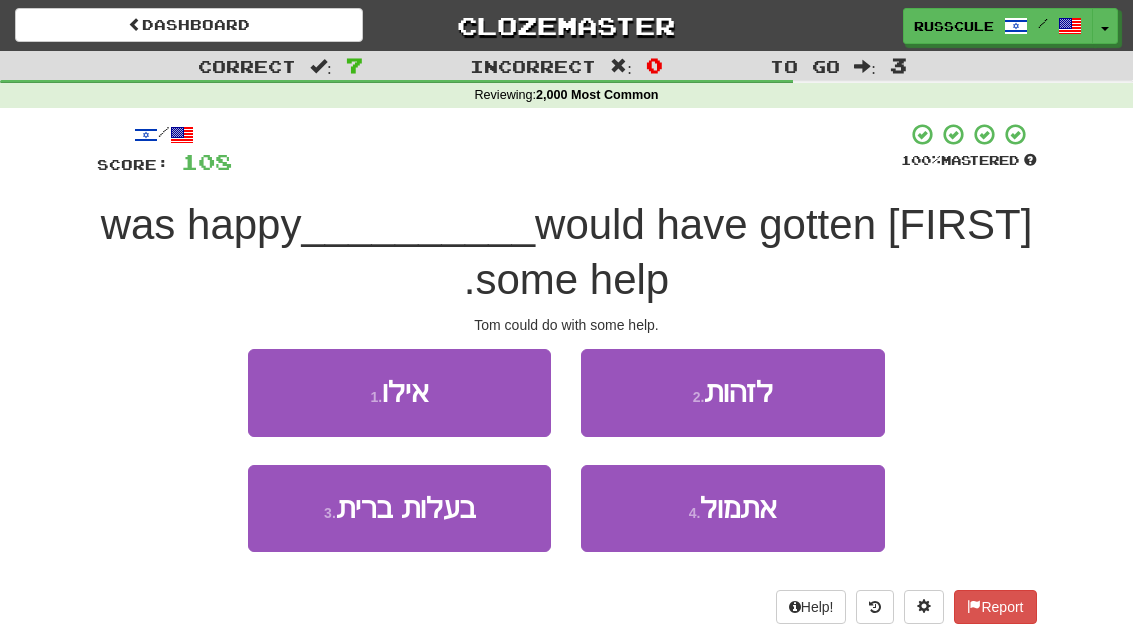 click on "2 .  לזהות" at bounding box center (732, 392) 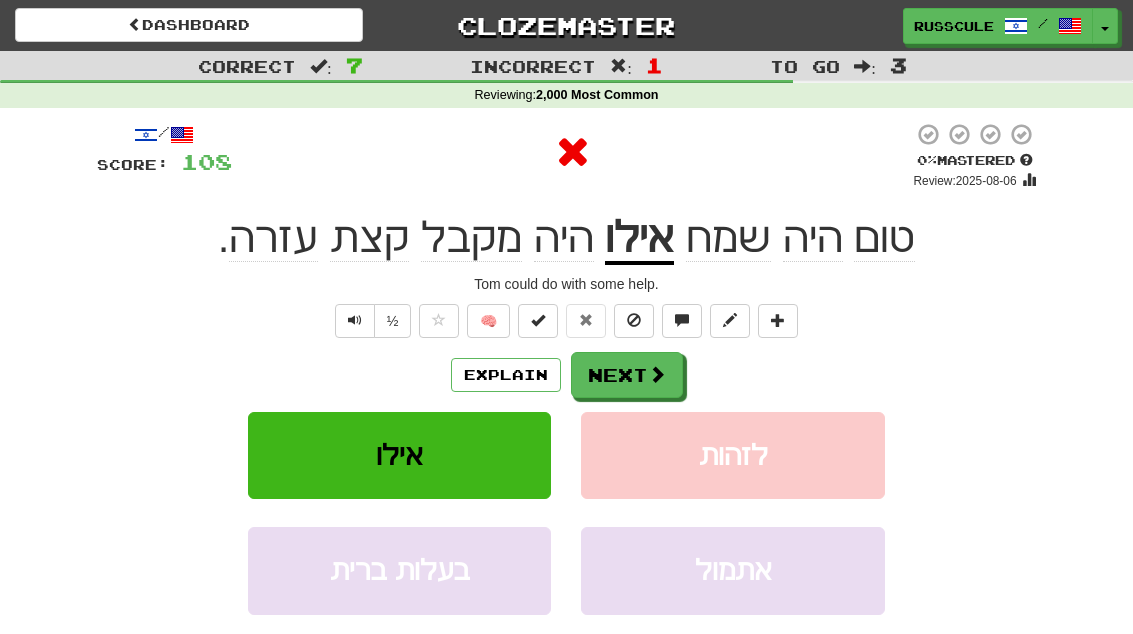 click at bounding box center [657, 374] 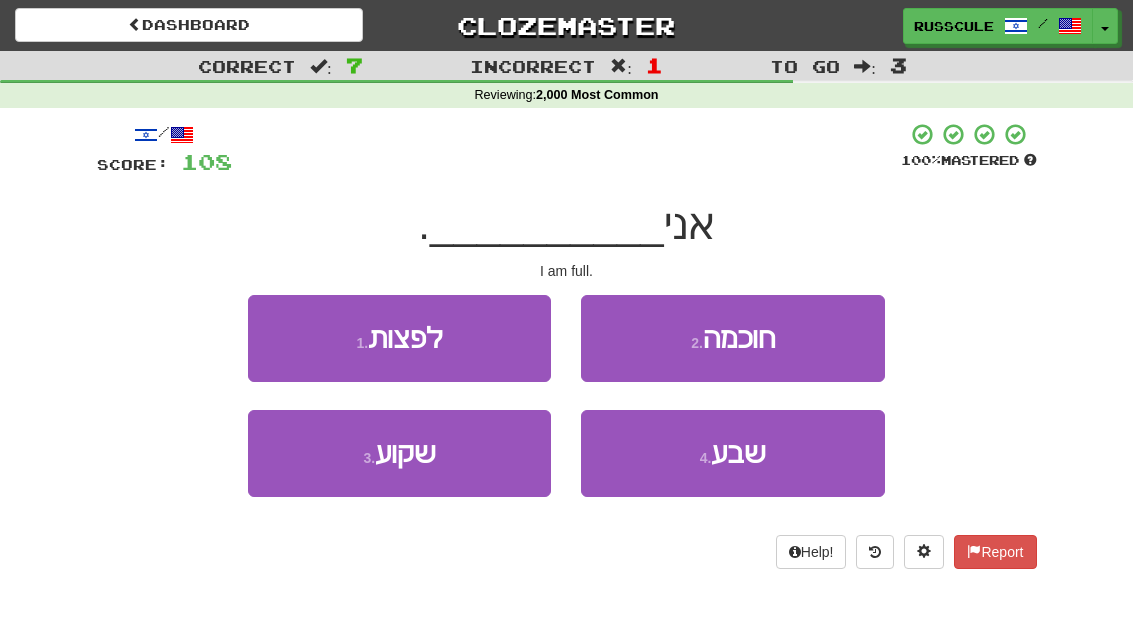 click on "4 .  שבע" at bounding box center [732, 453] 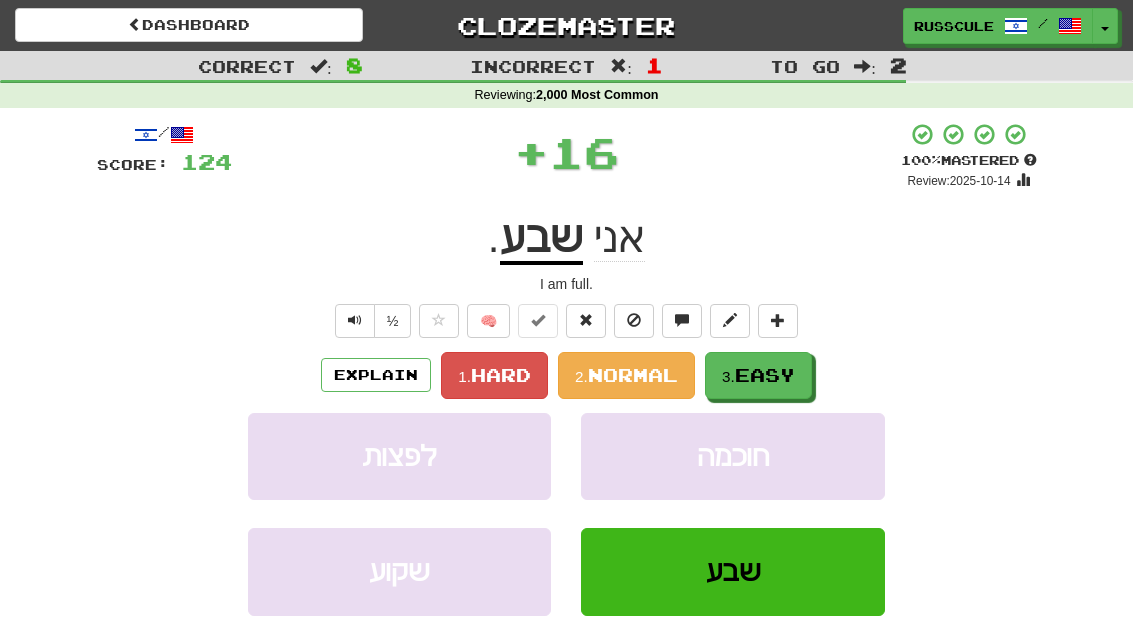 click on "Easy" at bounding box center [765, 375] 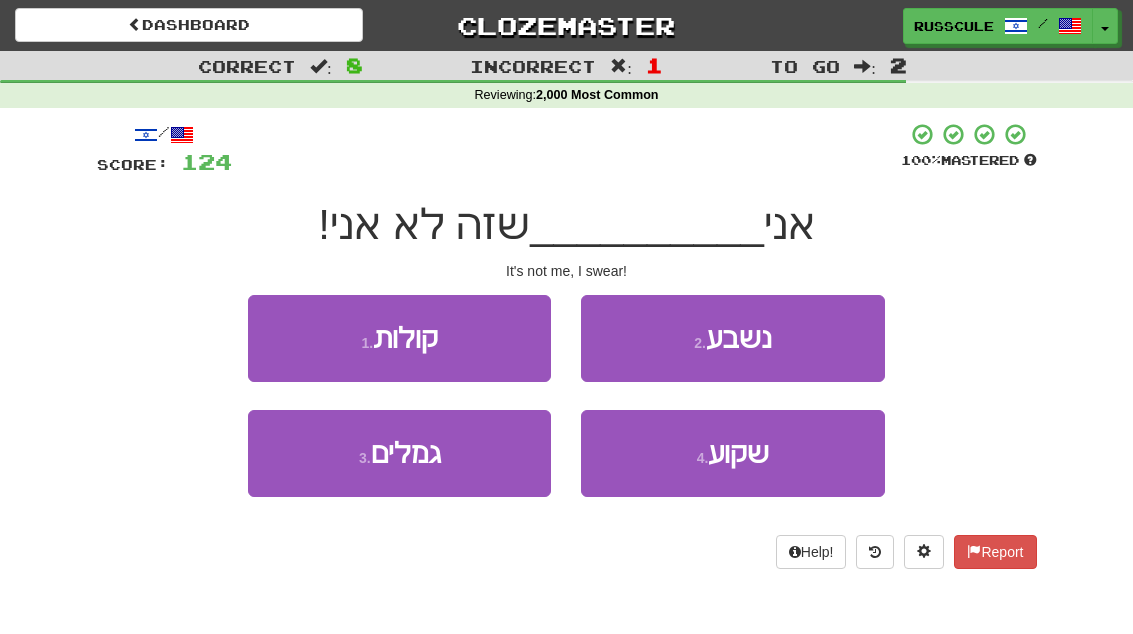 click on "2 .  נשבע" at bounding box center (732, 338) 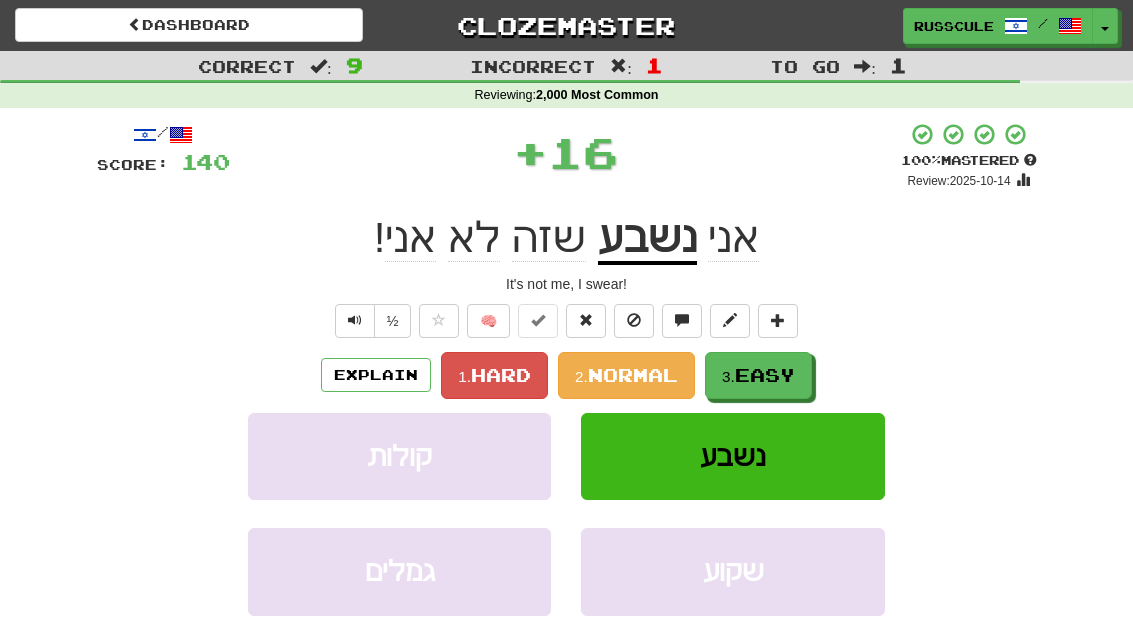 click on "Easy" at bounding box center (765, 375) 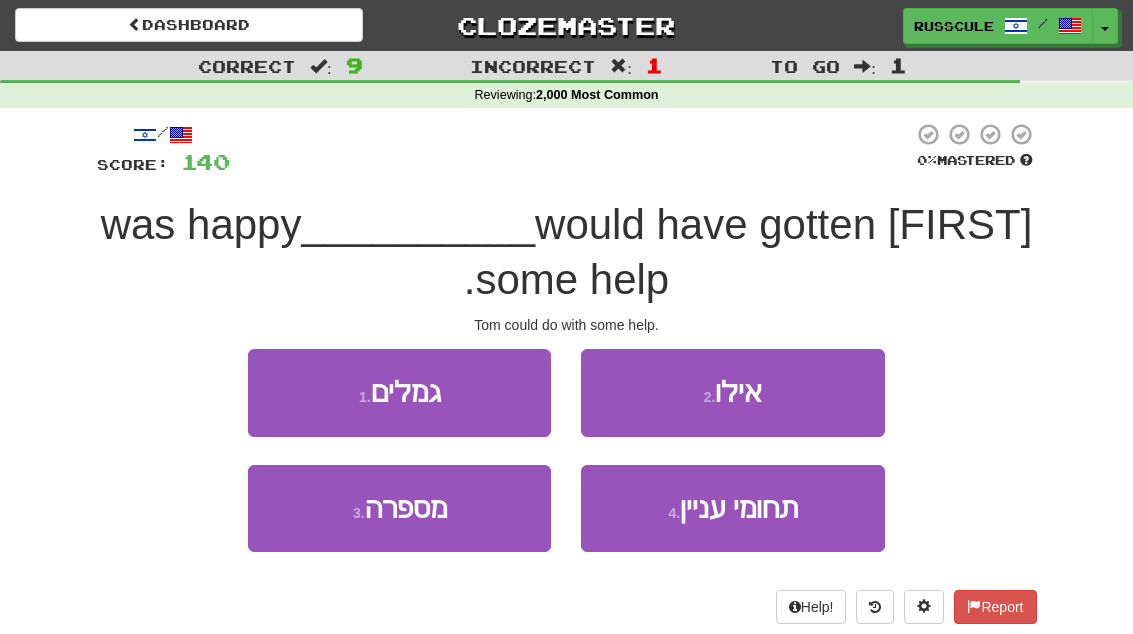 click on "2 .  אילו" at bounding box center [732, 392] 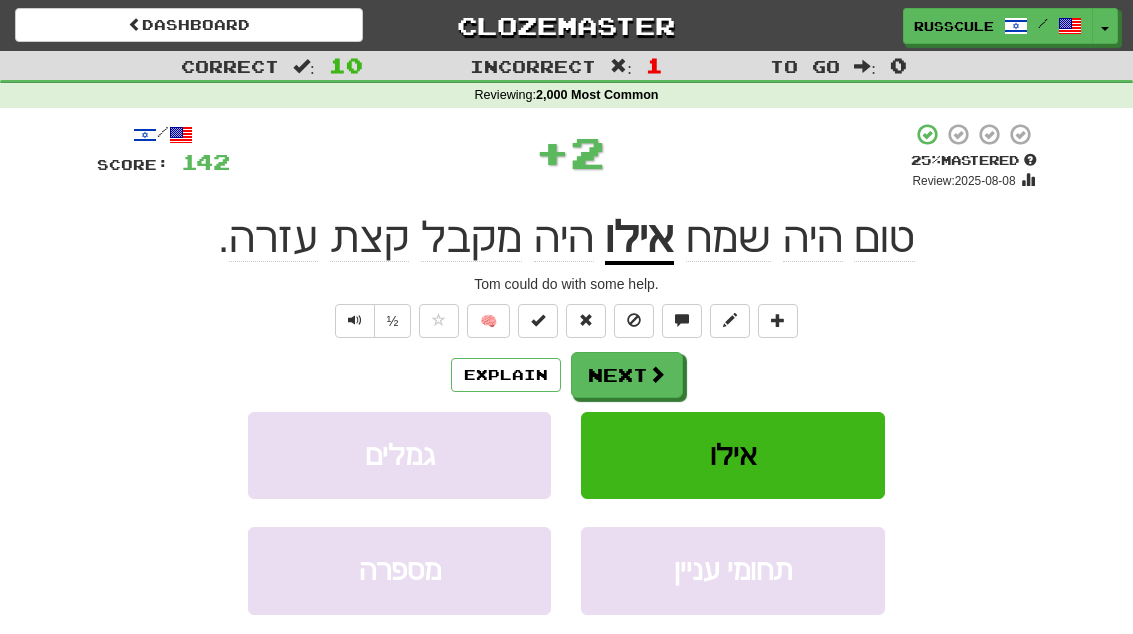click on "Next" at bounding box center (627, 375) 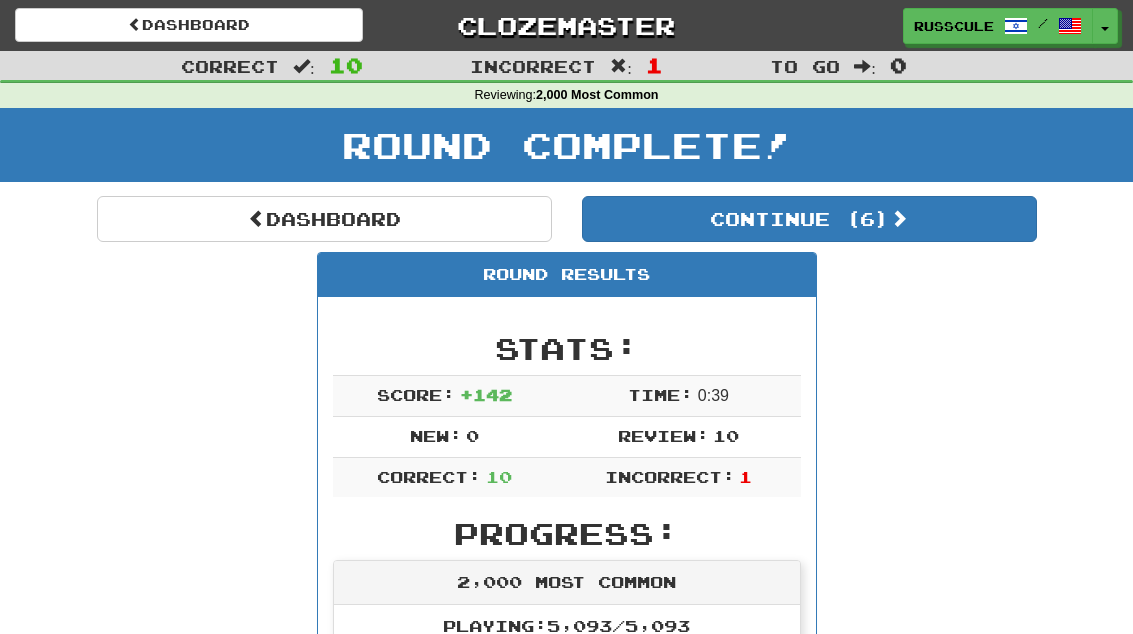 click on "Continue ( 6 )" at bounding box center [809, 219] 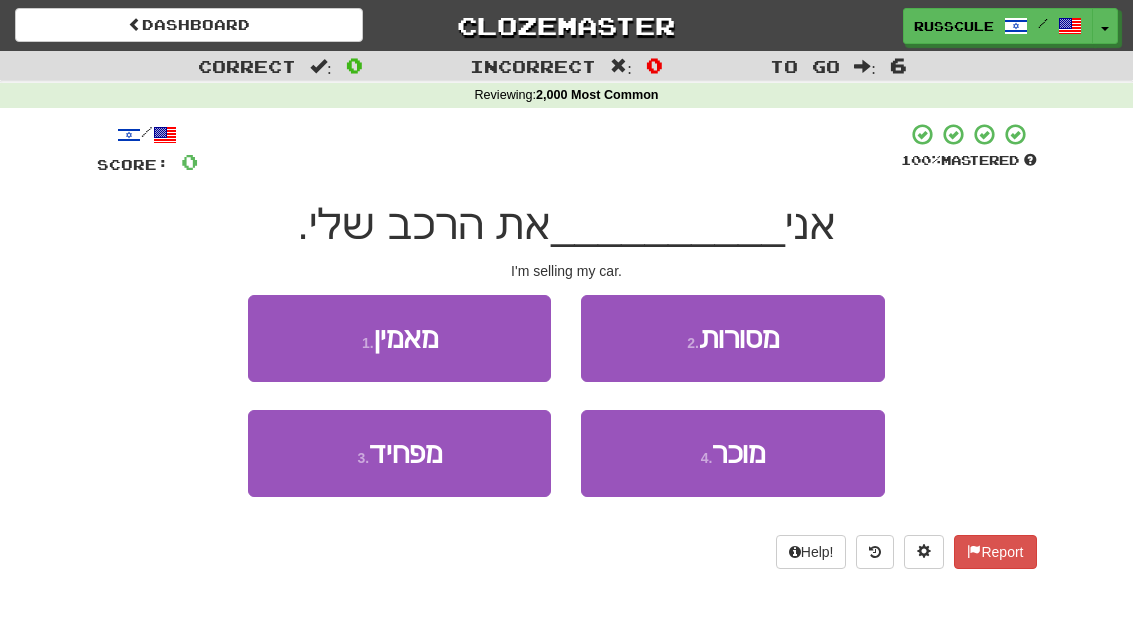 click on "4 .  מוכר" at bounding box center [732, 453] 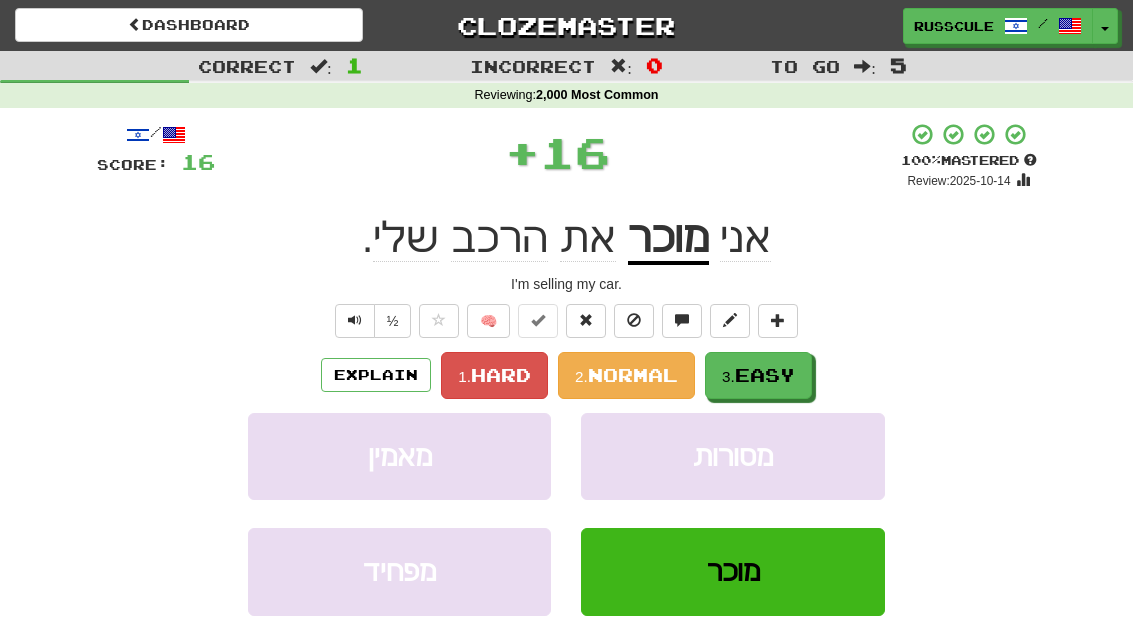click on "3.  Easy" at bounding box center (758, 375) 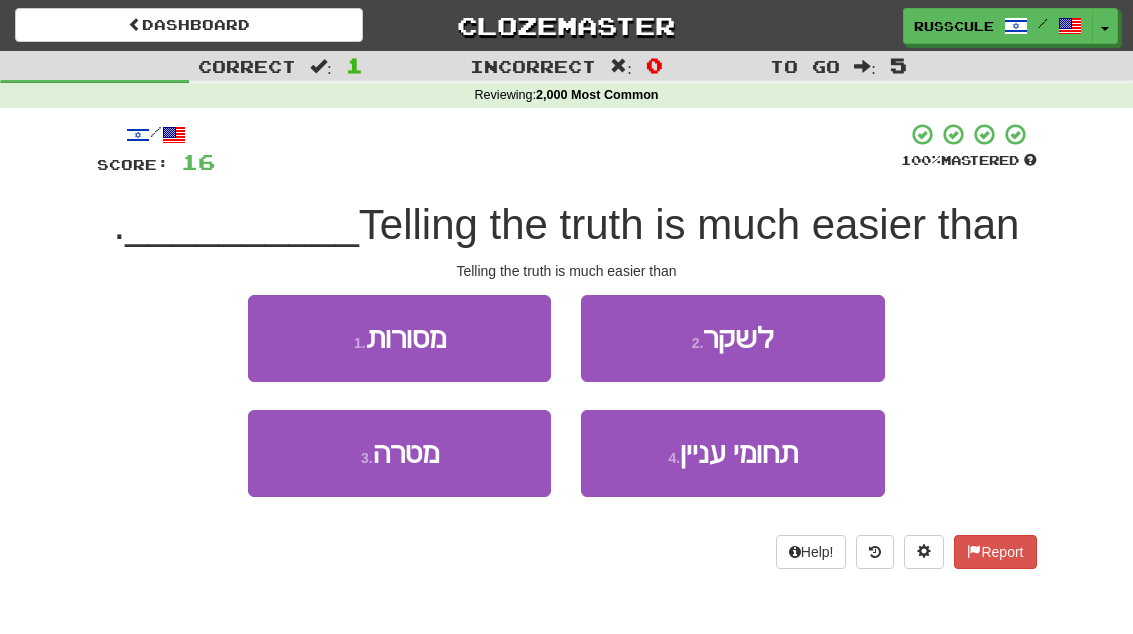 click on "2 .  לשקר" at bounding box center (732, 338) 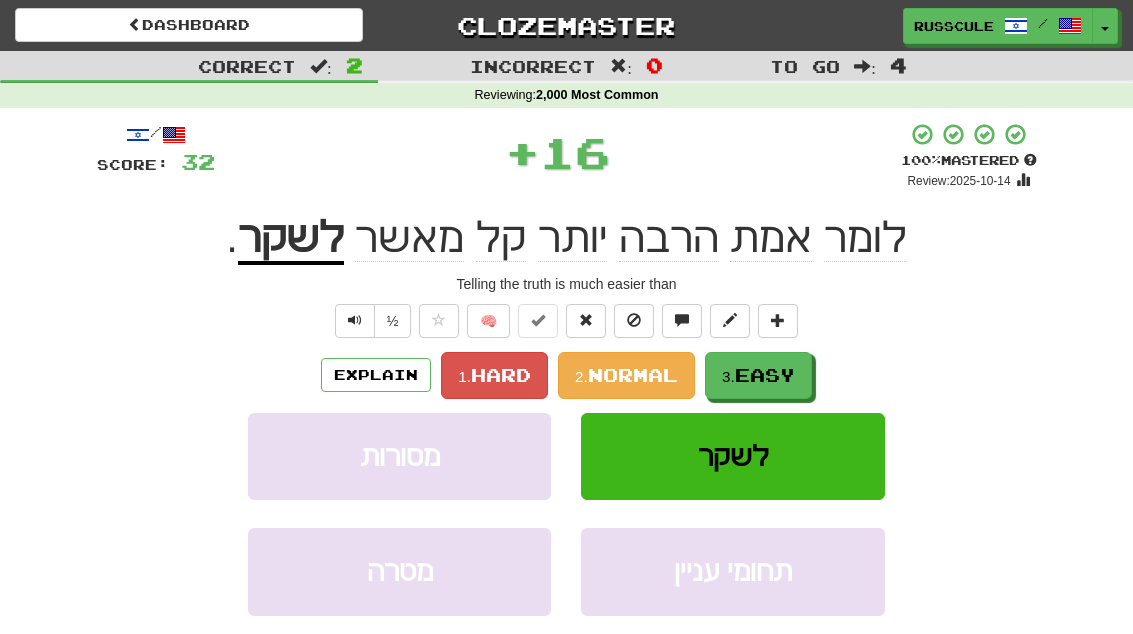 click on "Easy" at bounding box center [765, 375] 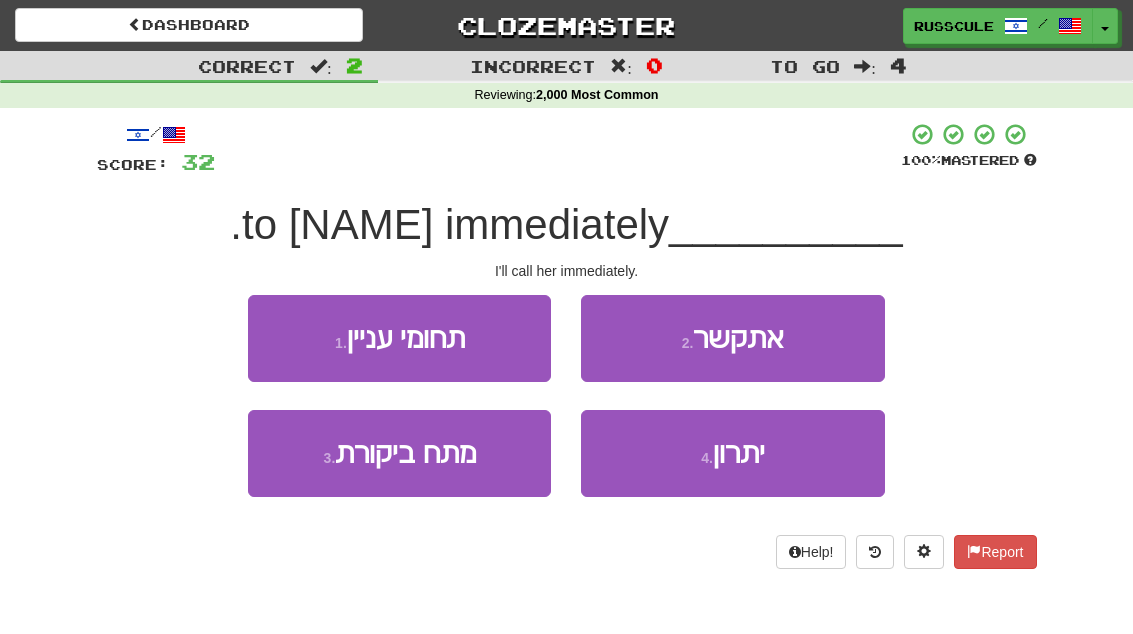 click on "2 .  אתקשר" at bounding box center (732, 338) 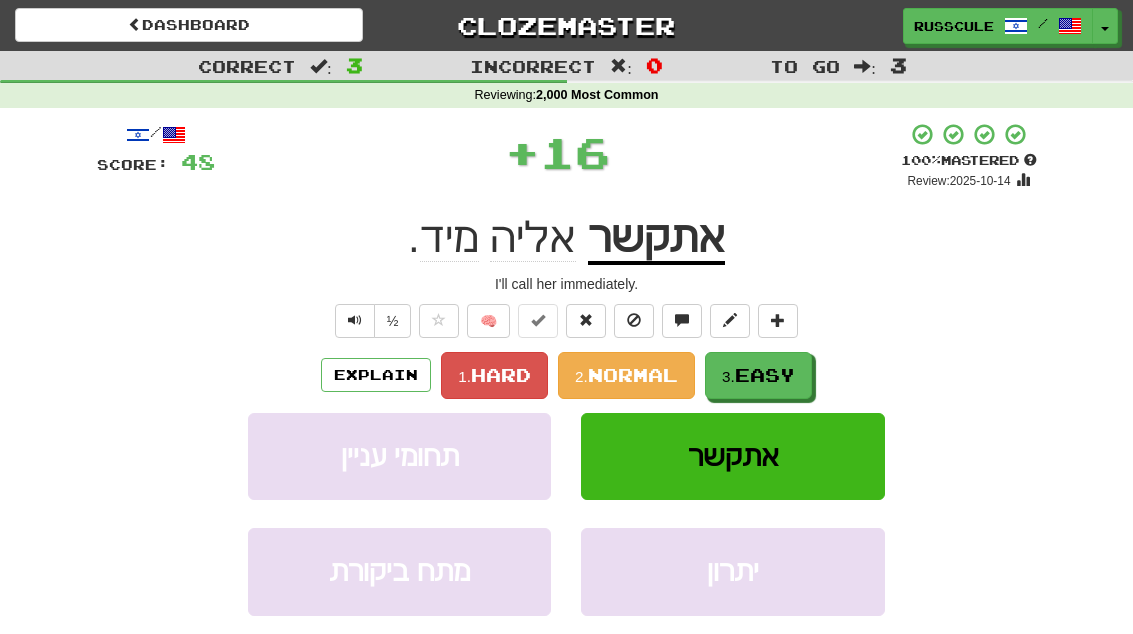 click on "Easy" at bounding box center [765, 375] 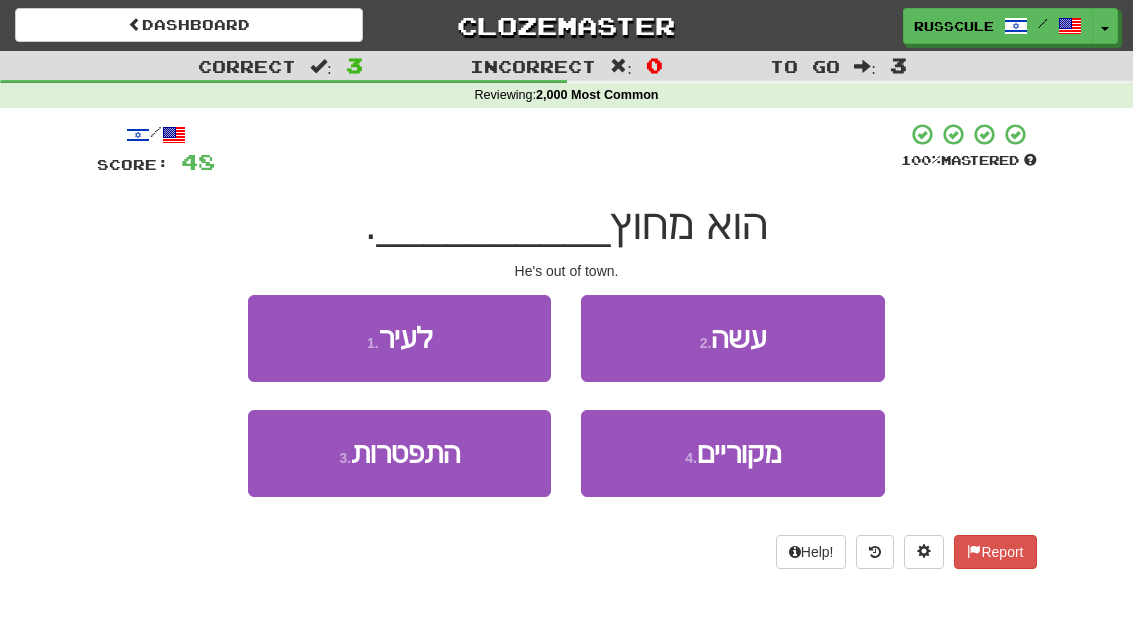 click on "1 .  לעיר" at bounding box center (399, 338) 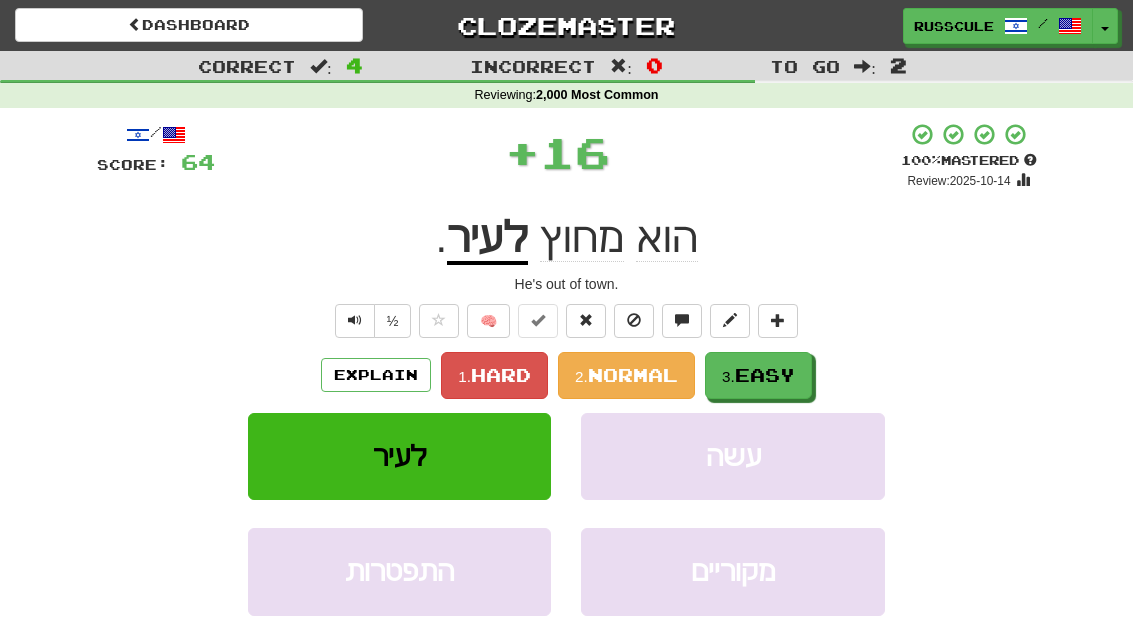 click on "Easy" at bounding box center (765, 375) 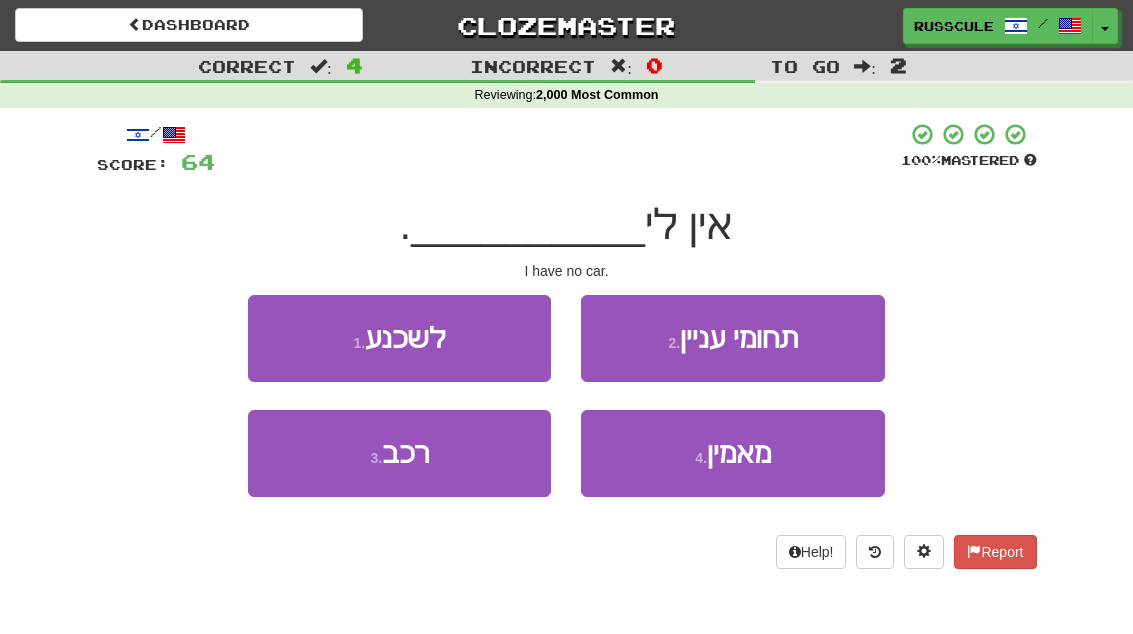 click on "3 .  רכב" at bounding box center (399, 453) 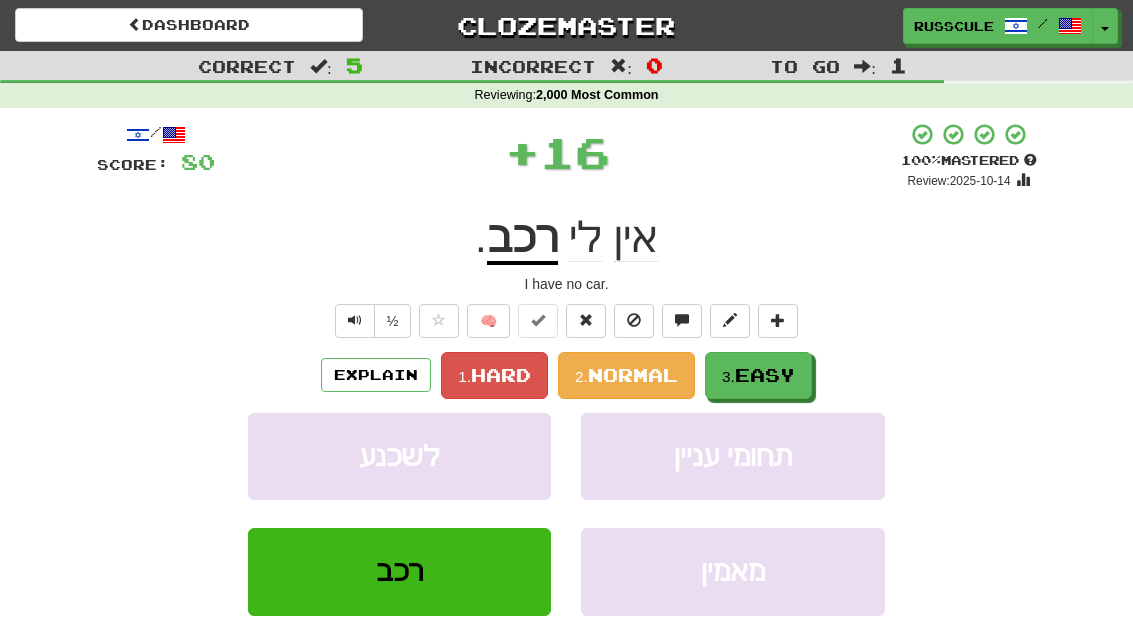 click on "Easy" at bounding box center [765, 375] 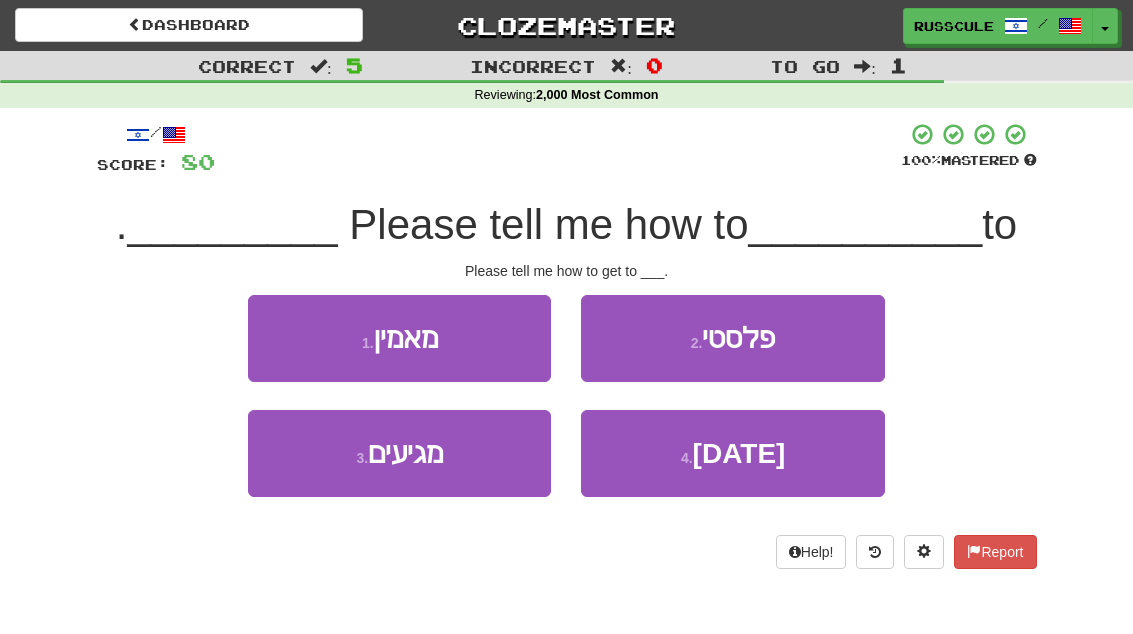 click on "3 .  מגיעים" at bounding box center (399, 453) 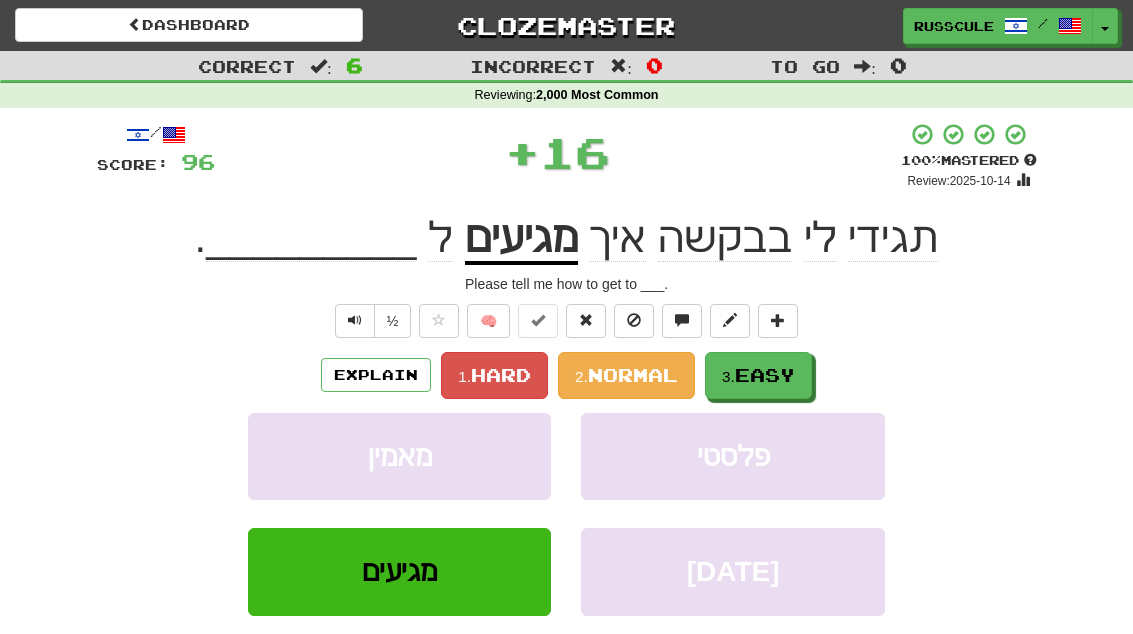 click on "Easy" at bounding box center (765, 375) 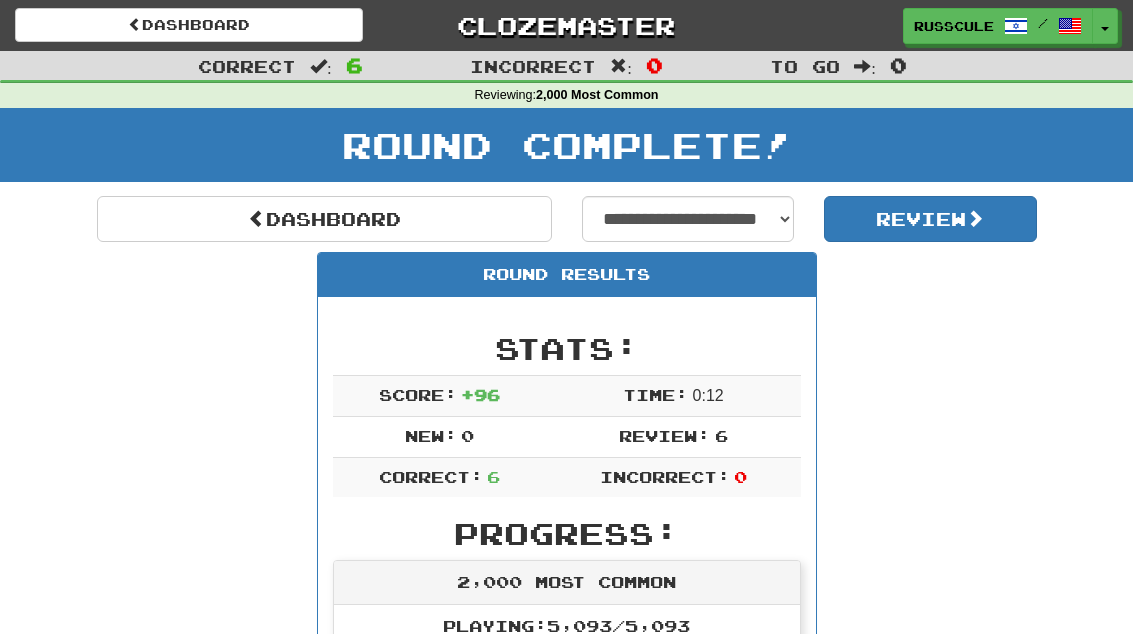 click on "Dashboard" at bounding box center [324, 219] 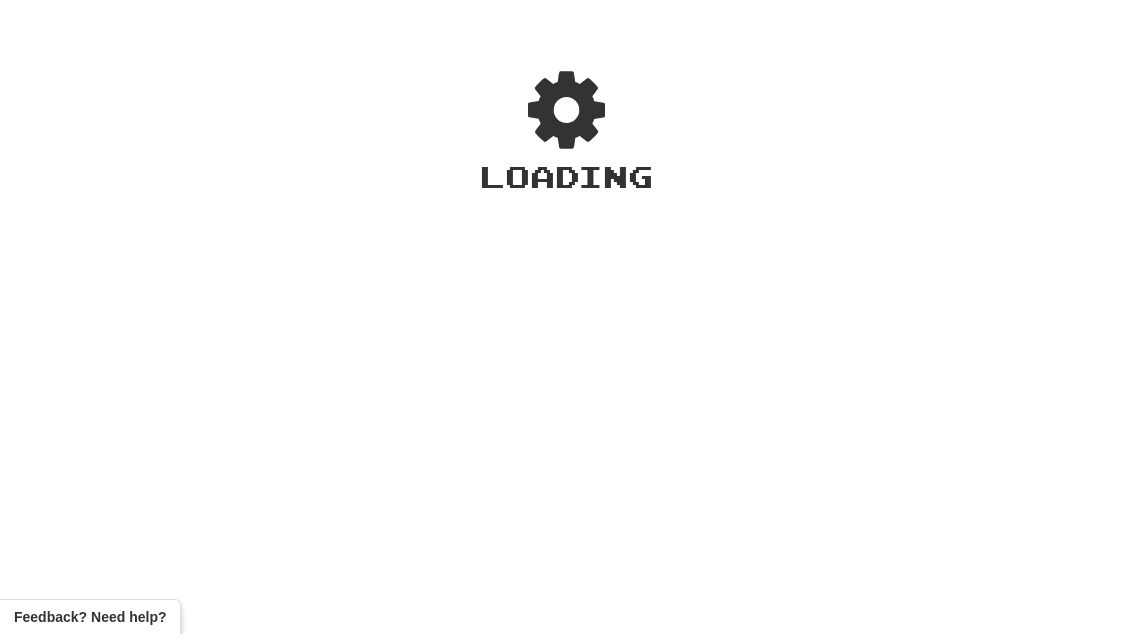 scroll, scrollTop: 0, scrollLeft: 0, axis: both 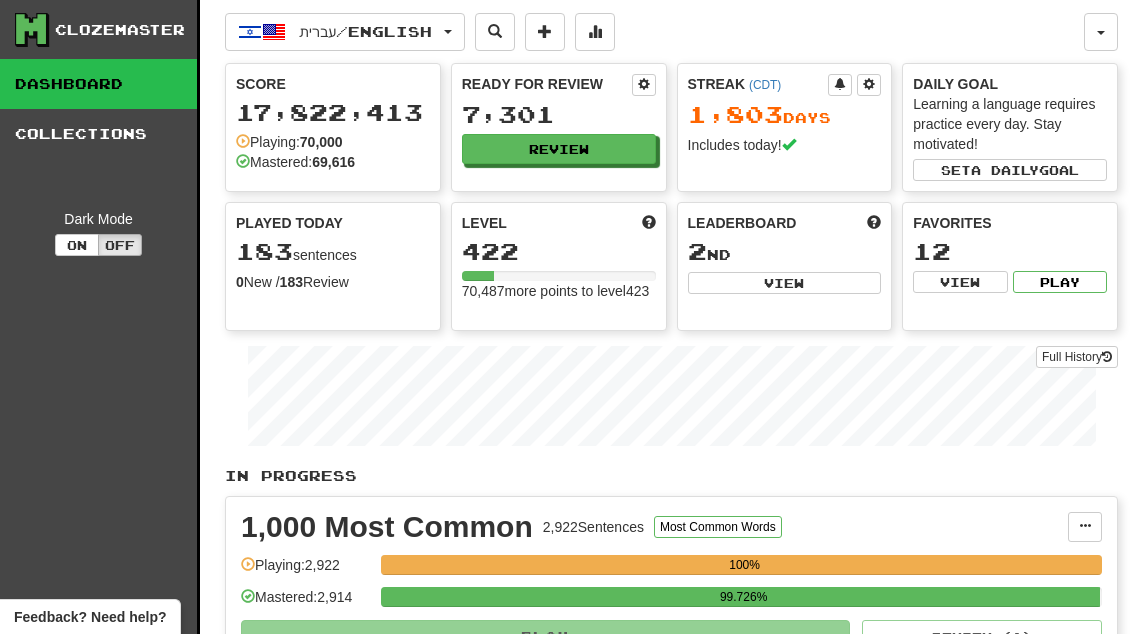 click on "Review" at bounding box center (559, 149) 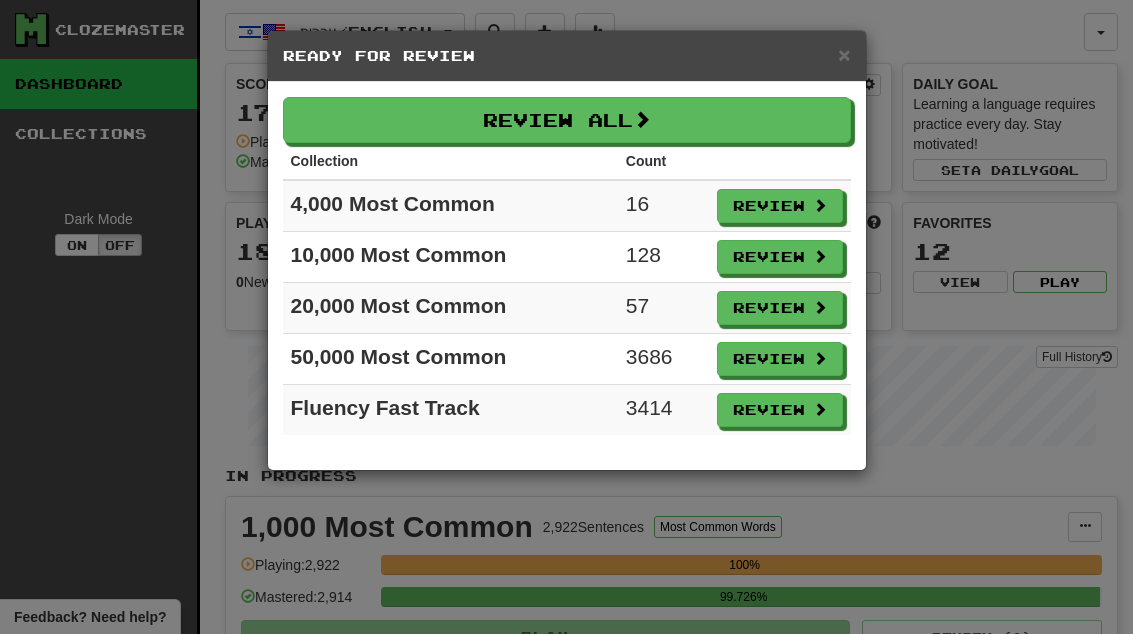 click on "Review" at bounding box center (780, 206) 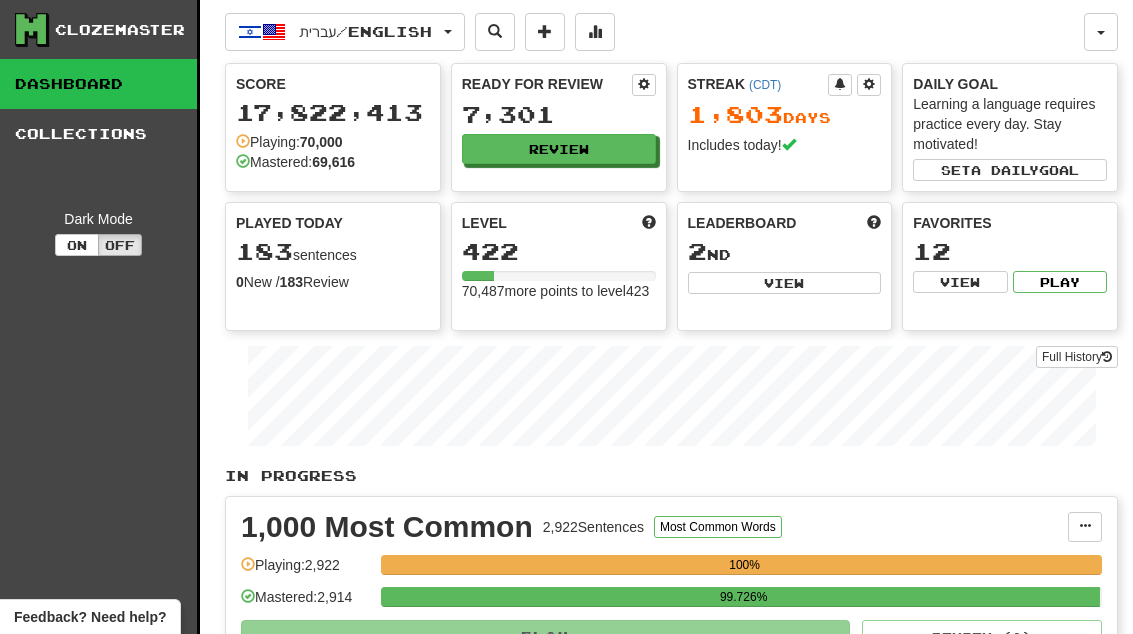select on "**" 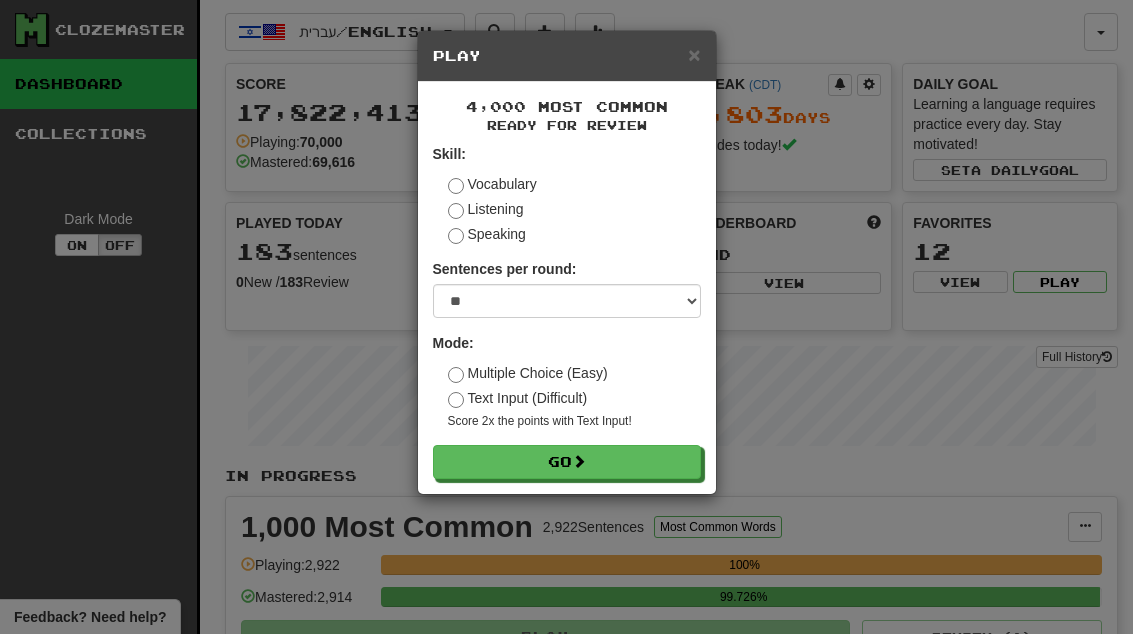 click on "Go" at bounding box center (567, 462) 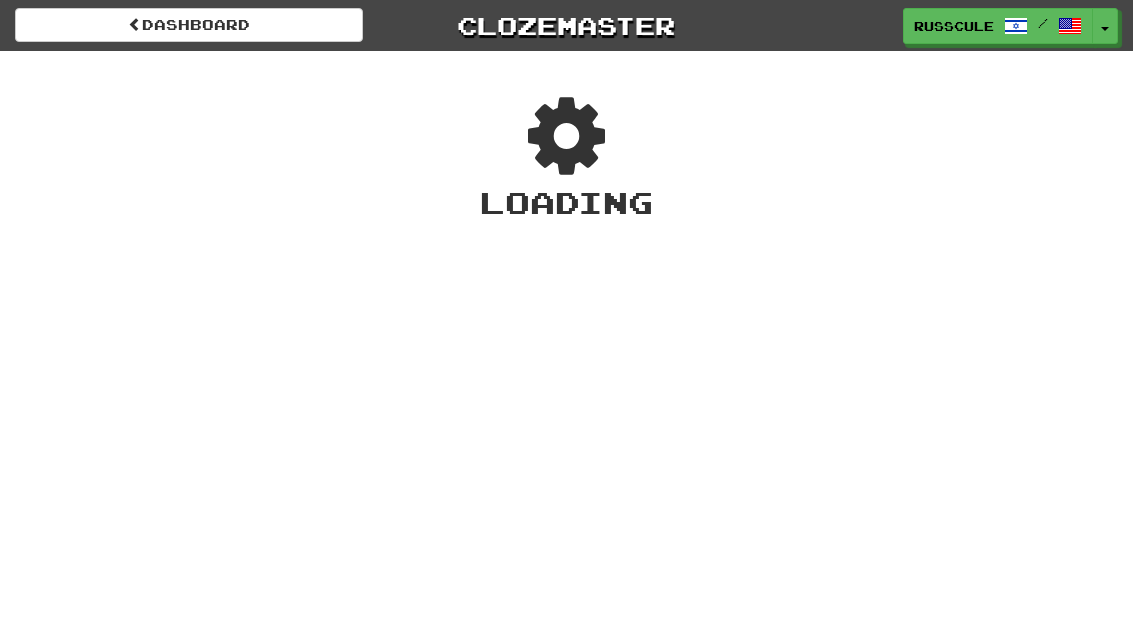 scroll, scrollTop: 0, scrollLeft: 0, axis: both 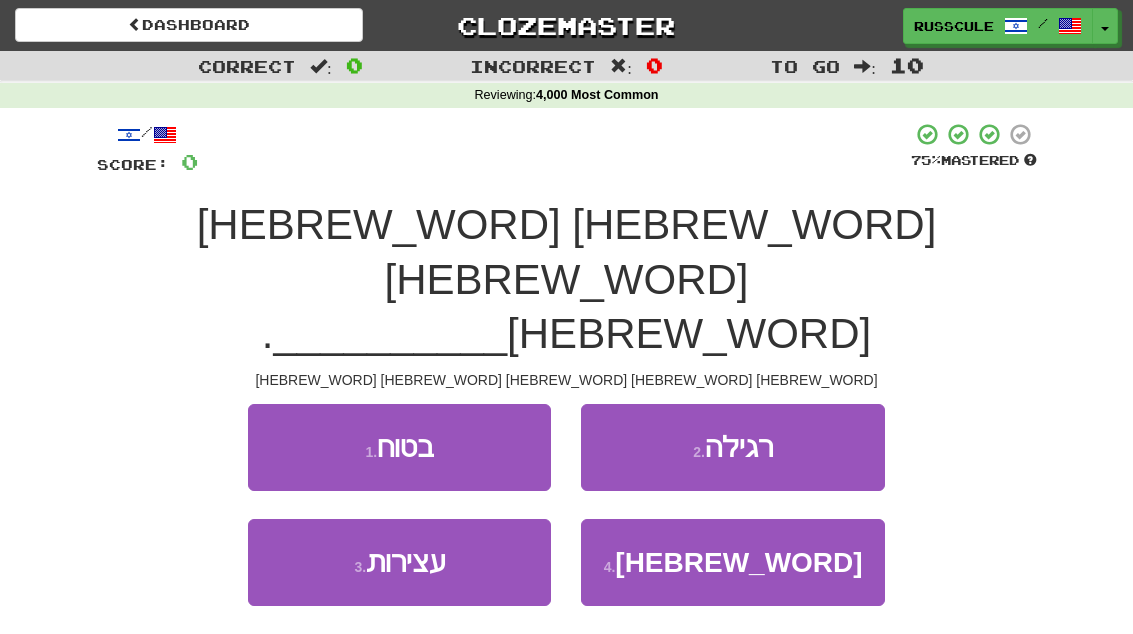 click on "2 .  [HEBREW_WORD]" at bounding box center (732, 447) 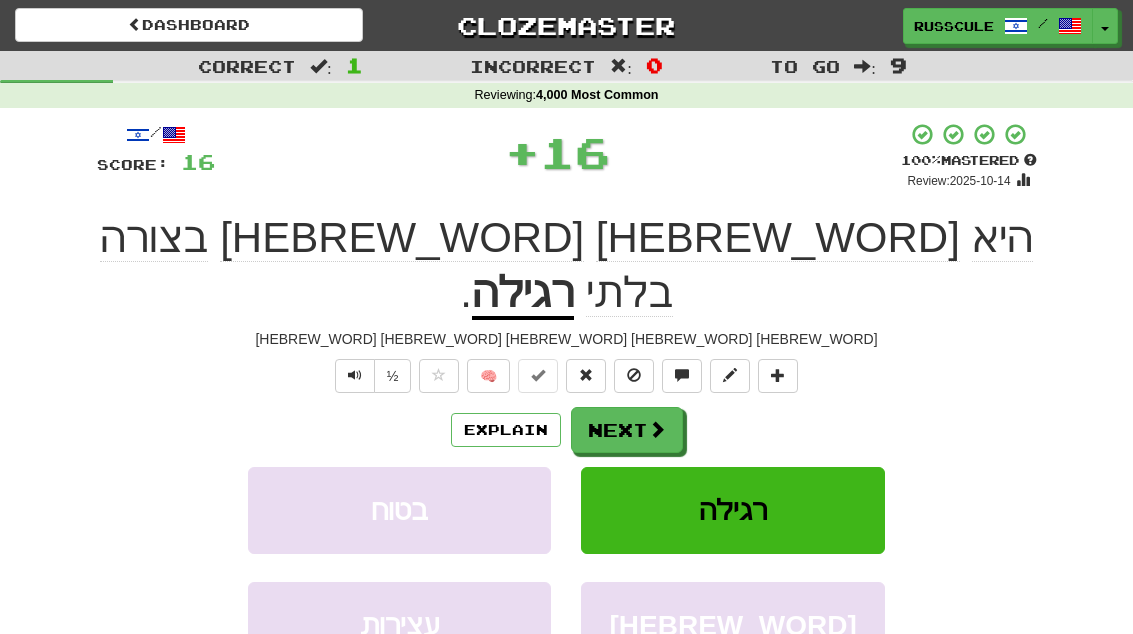 click at bounding box center (657, 429) 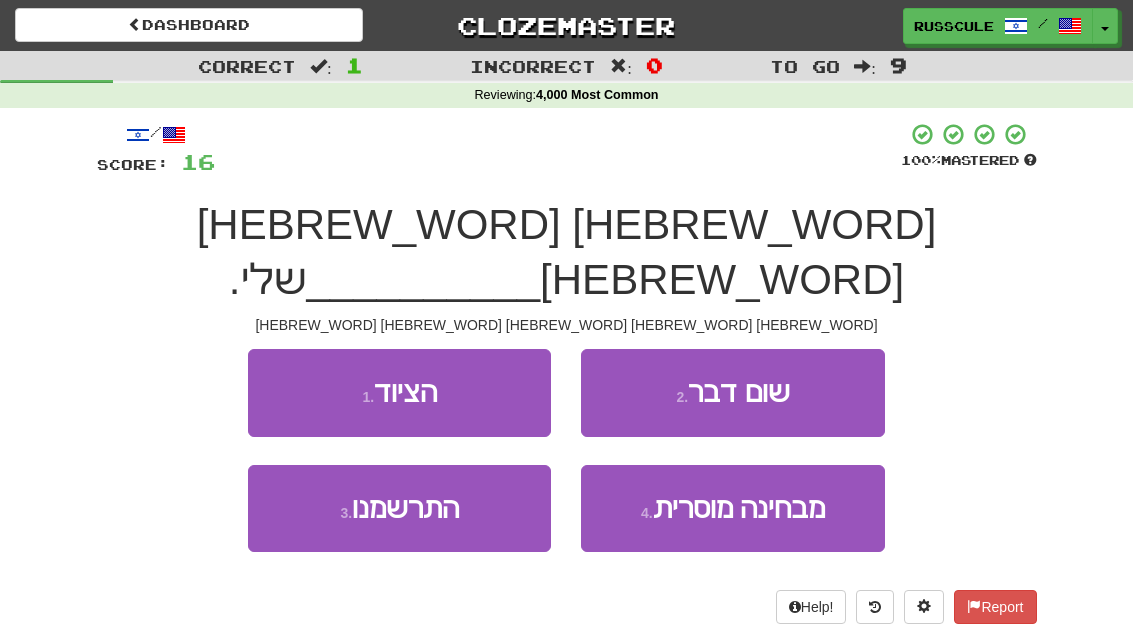 click on "1 .  [HEBREW_WORD]" at bounding box center [399, 392] 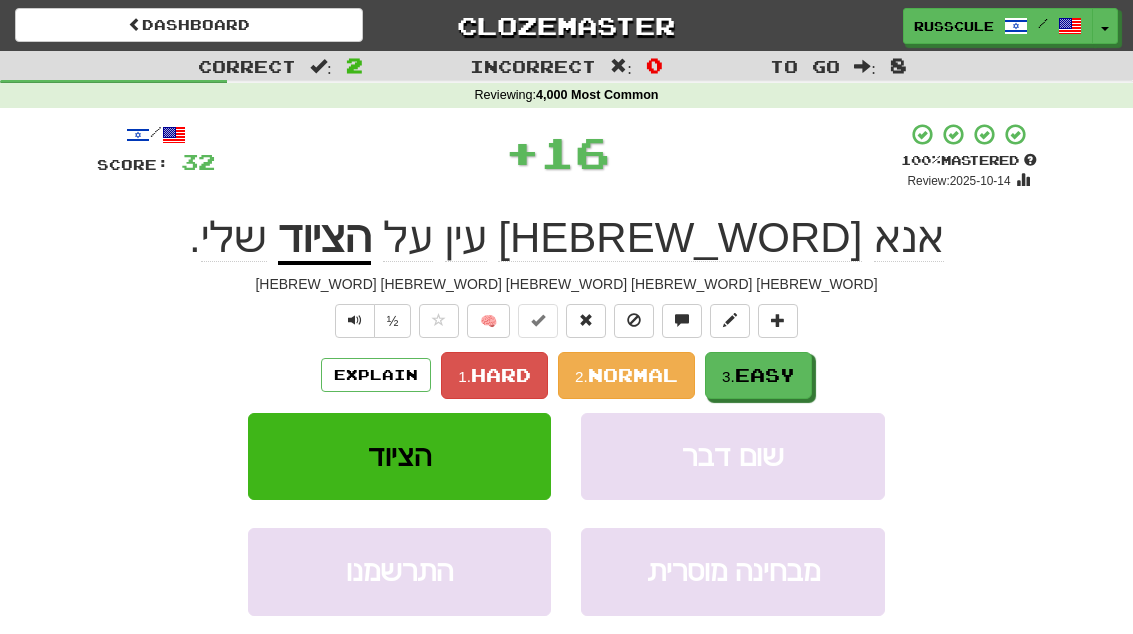 click on "Easy" at bounding box center [765, 375] 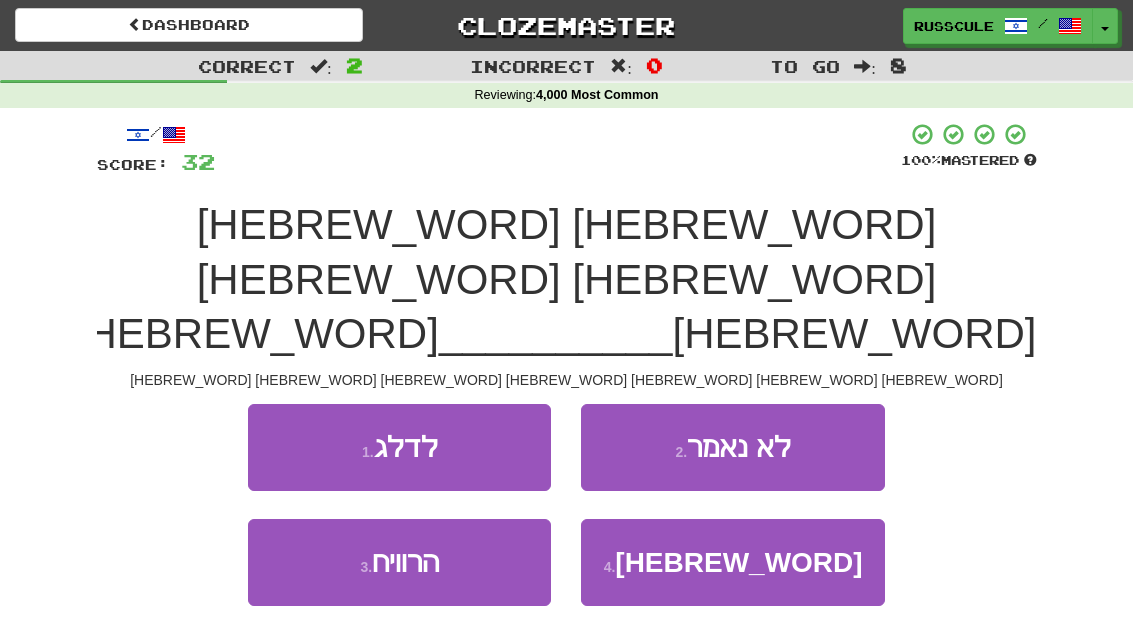 click on "4 .  [HEBREW_WORD]" at bounding box center (732, 562) 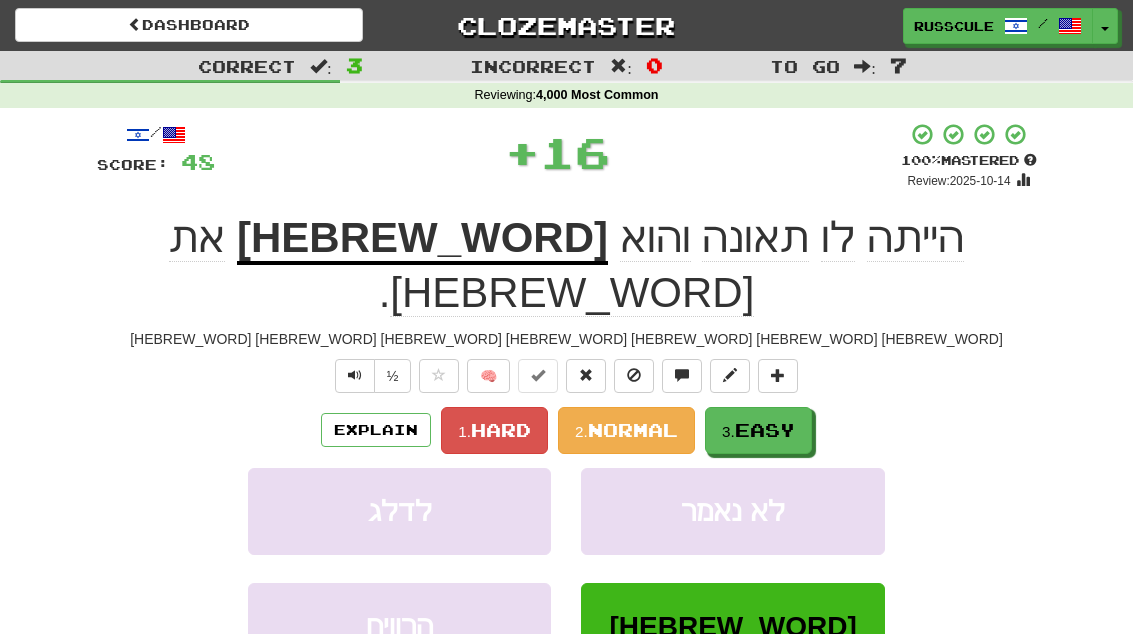 click on "3.  Easy" at bounding box center (758, 430) 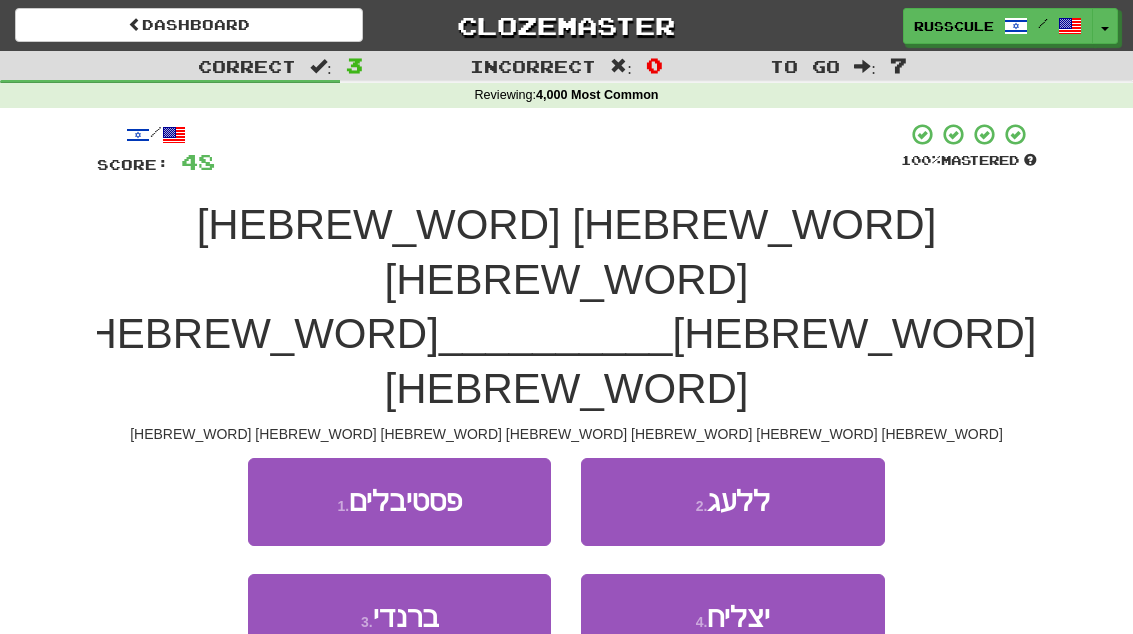 click on "4 .  יצליח" at bounding box center [732, 617] 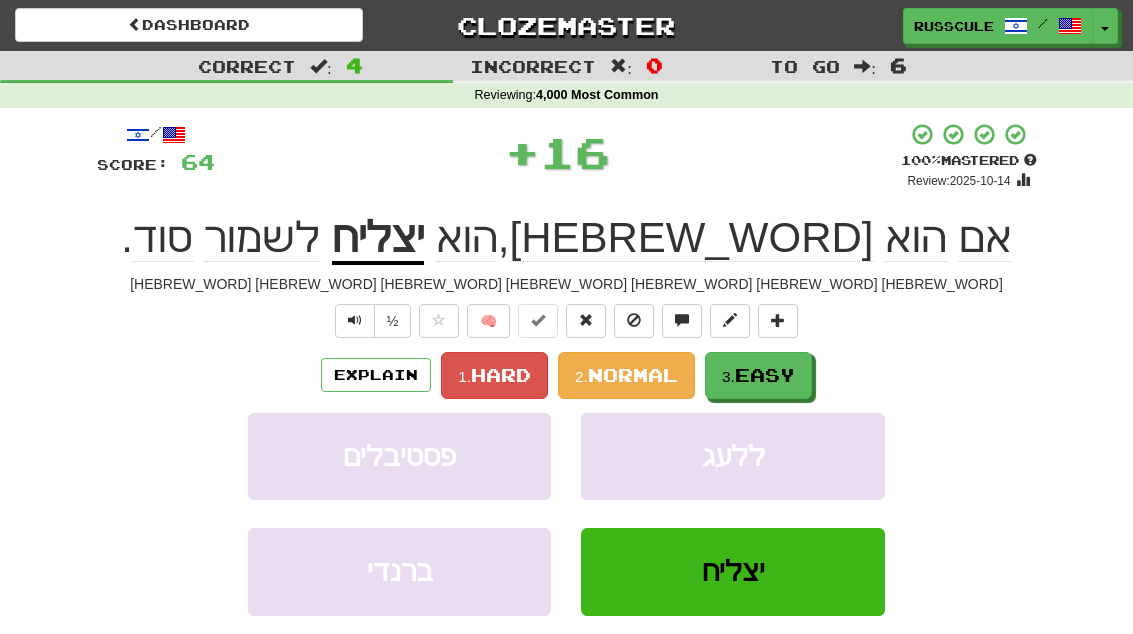 click on "Easy" at bounding box center [765, 375] 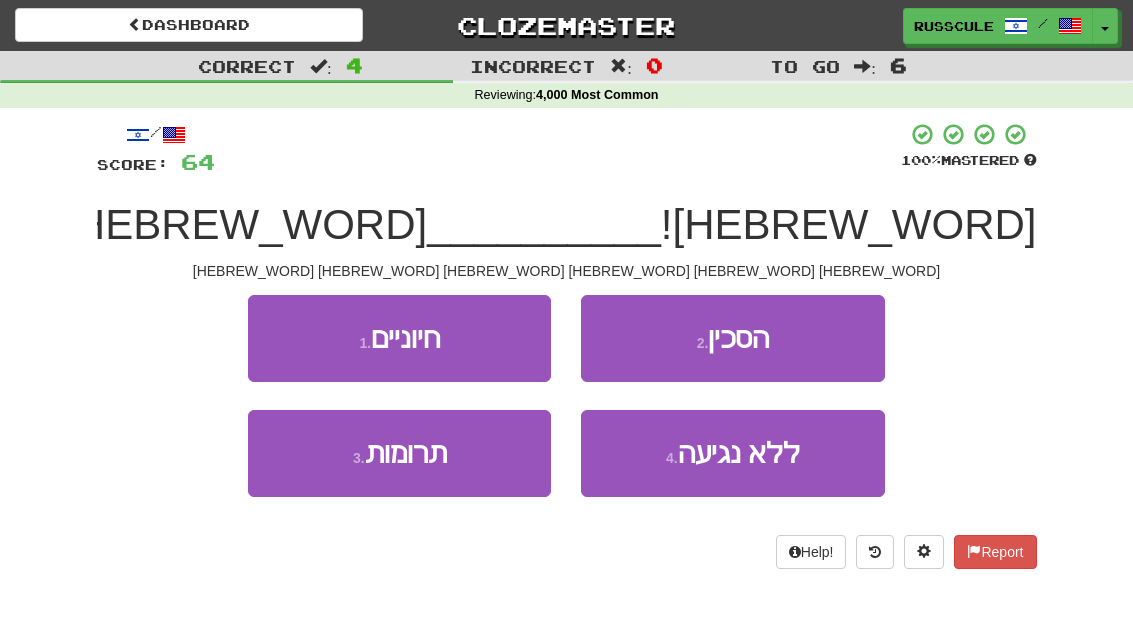 click on "2 .  הסכין" at bounding box center (732, 338) 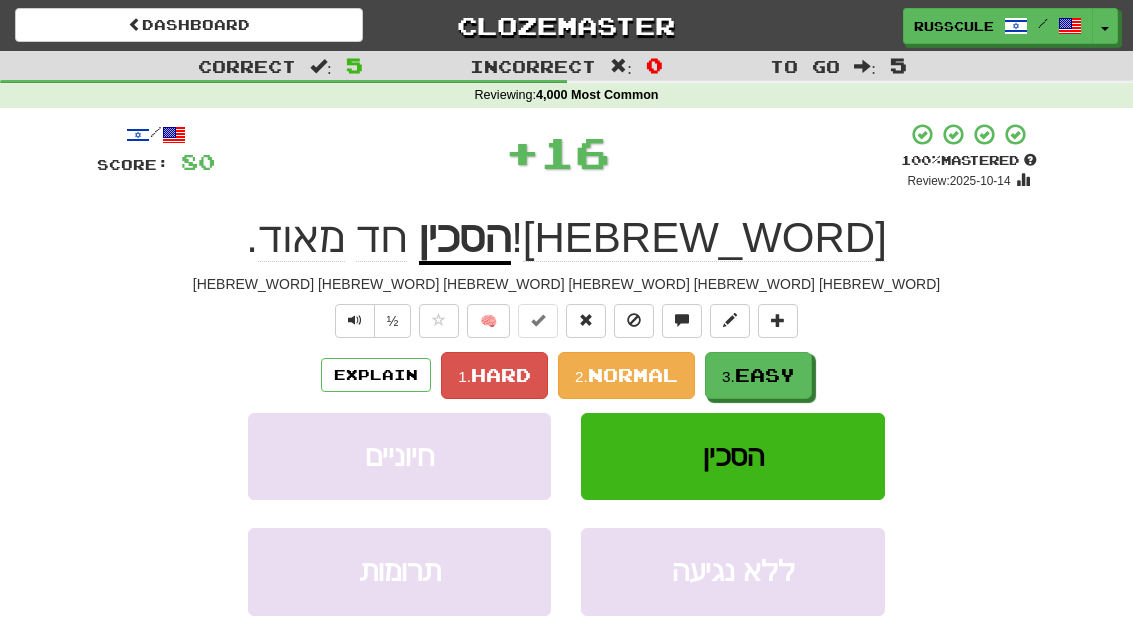 click on "Easy" at bounding box center (765, 375) 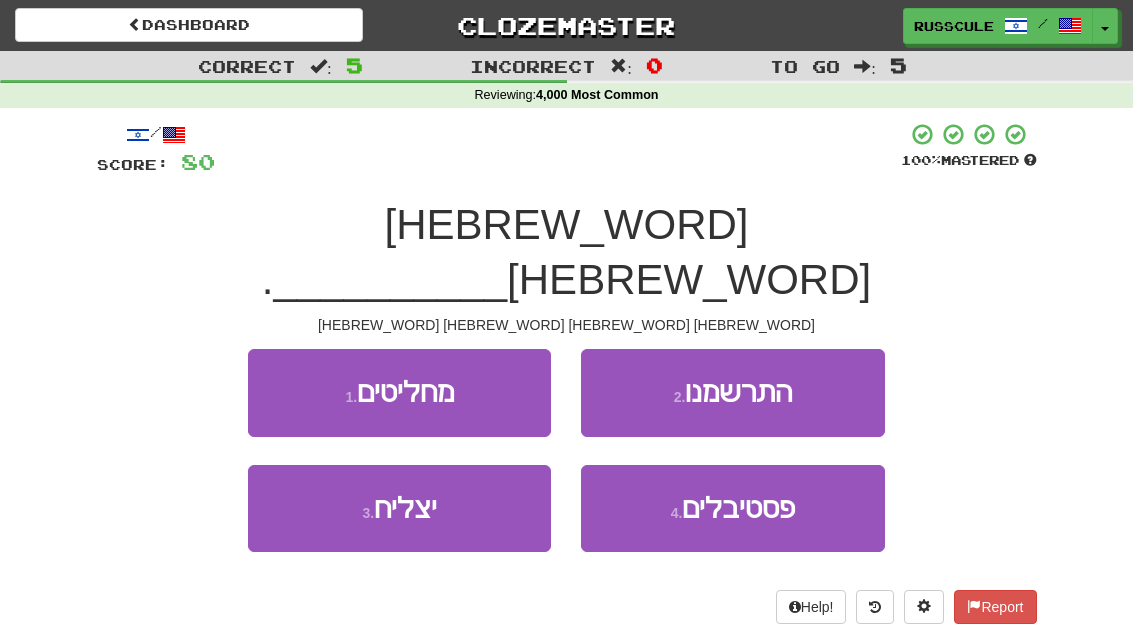 click on "3 .  יצליח" at bounding box center (399, 508) 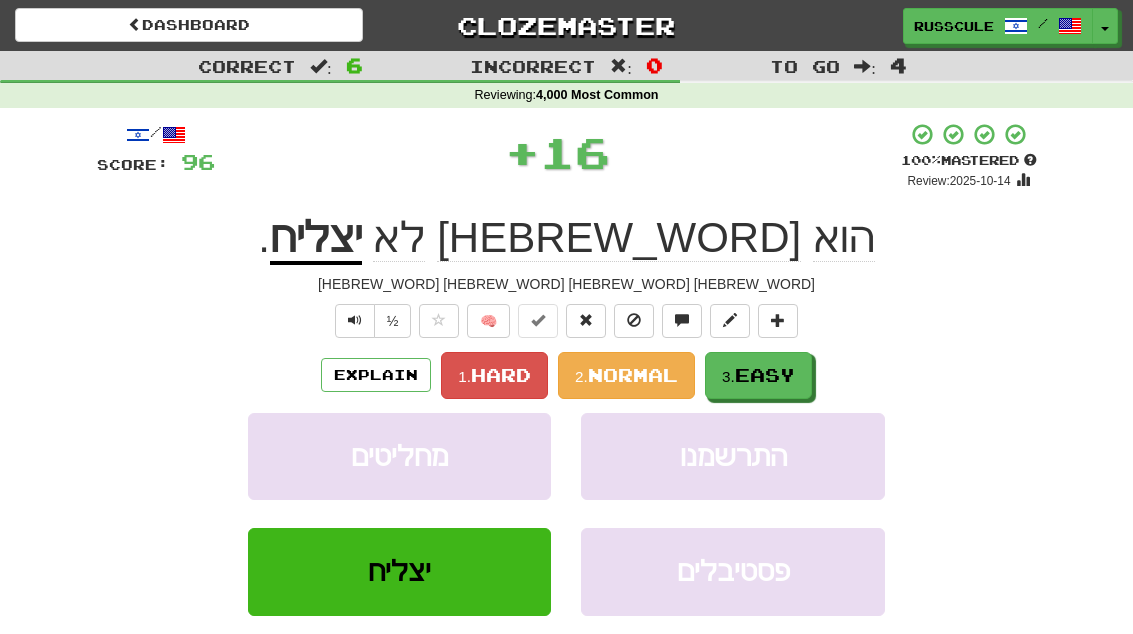 click on "3.  Easy" at bounding box center [758, 375] 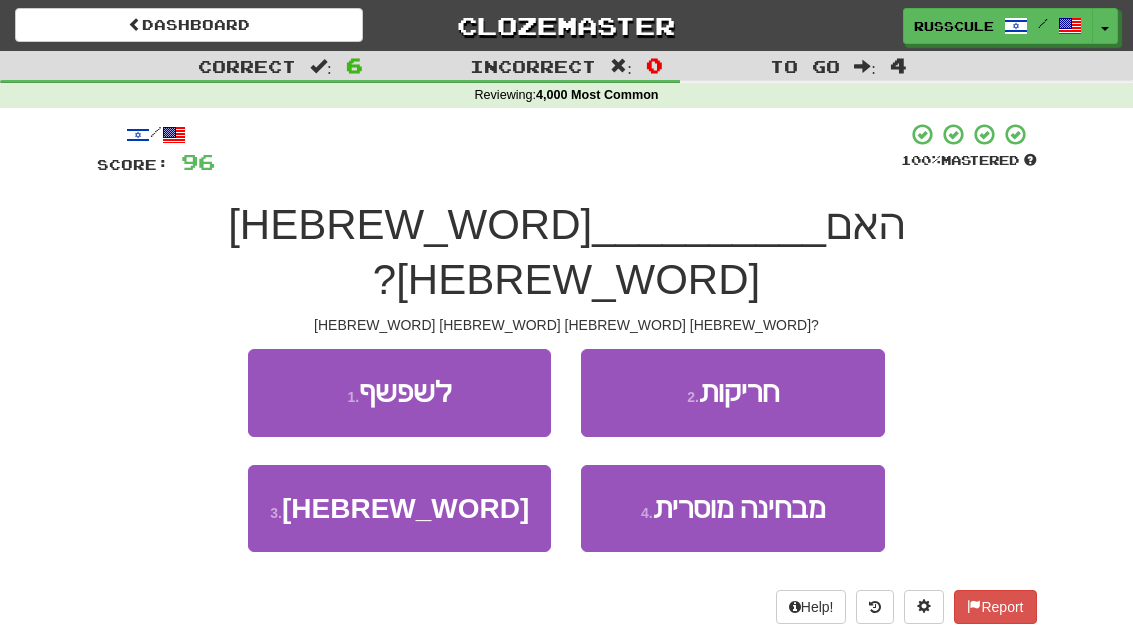 click on "3 .  ראיתם" at bounding box center (399, 508) 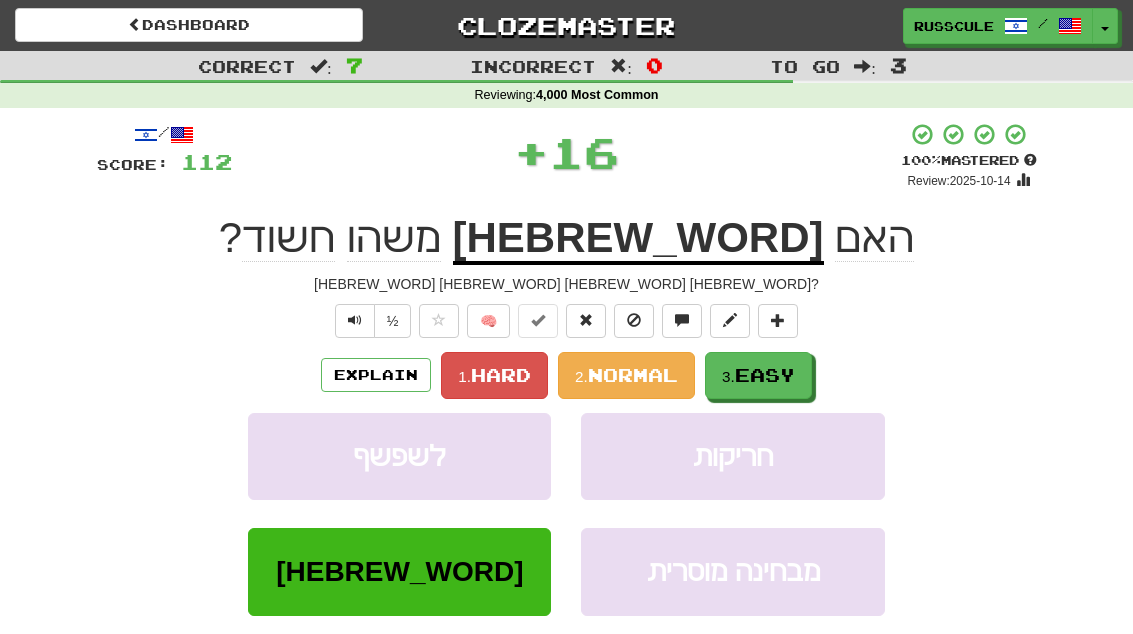 click on "Easy" at bounding box center (765, 375) 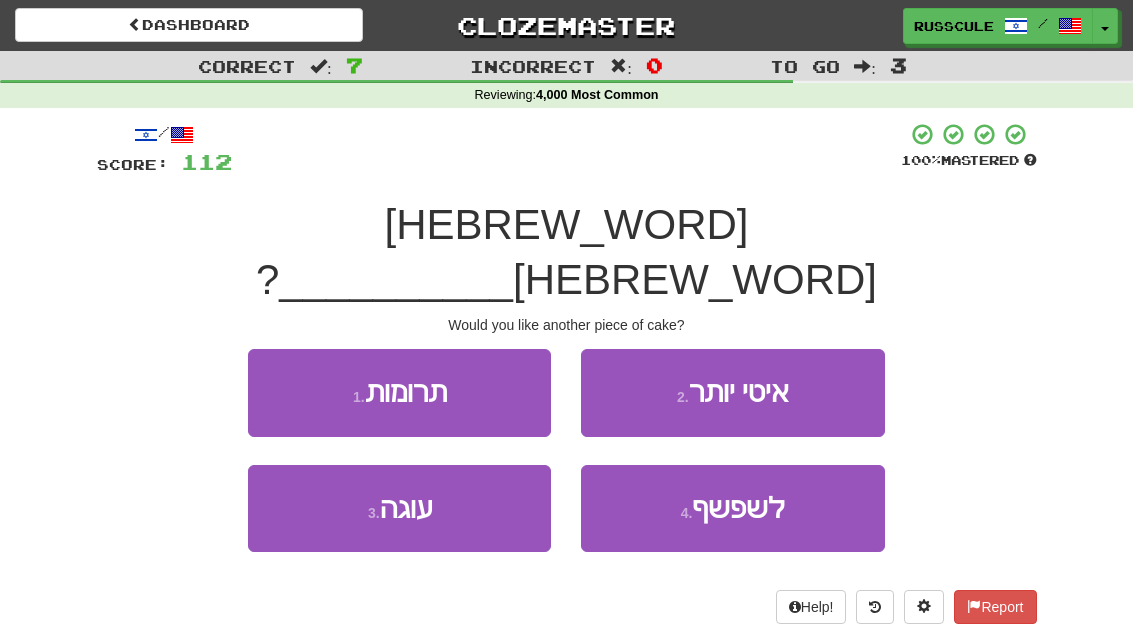 click on "3 .  עוגה" at bounding box center (399, 508) 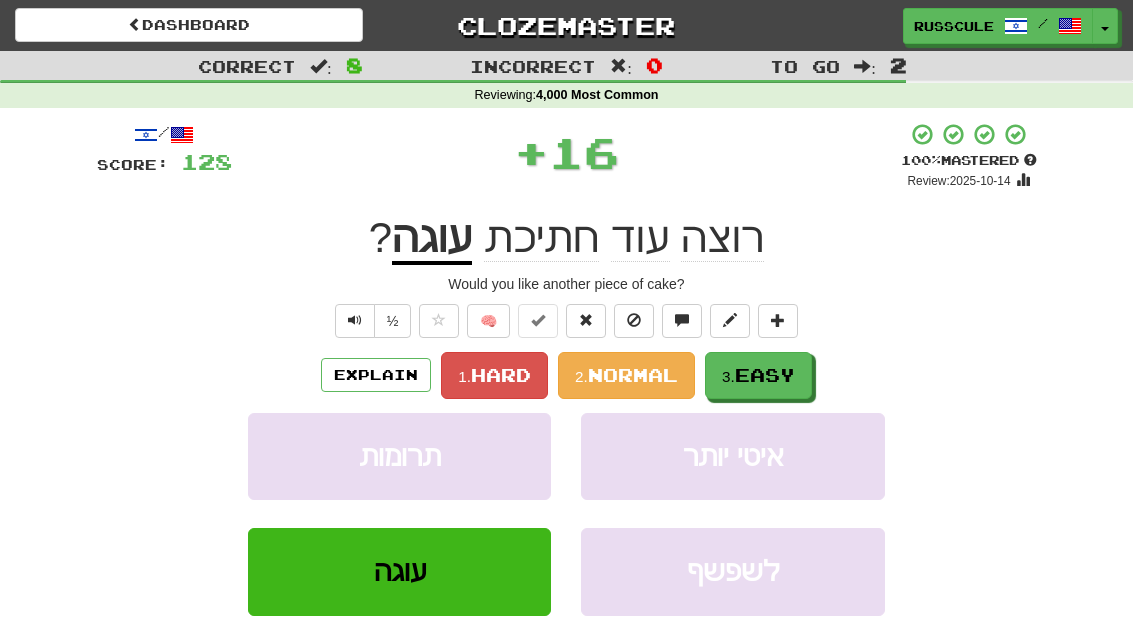 click on "Easy" at bounding box center (765, 375) 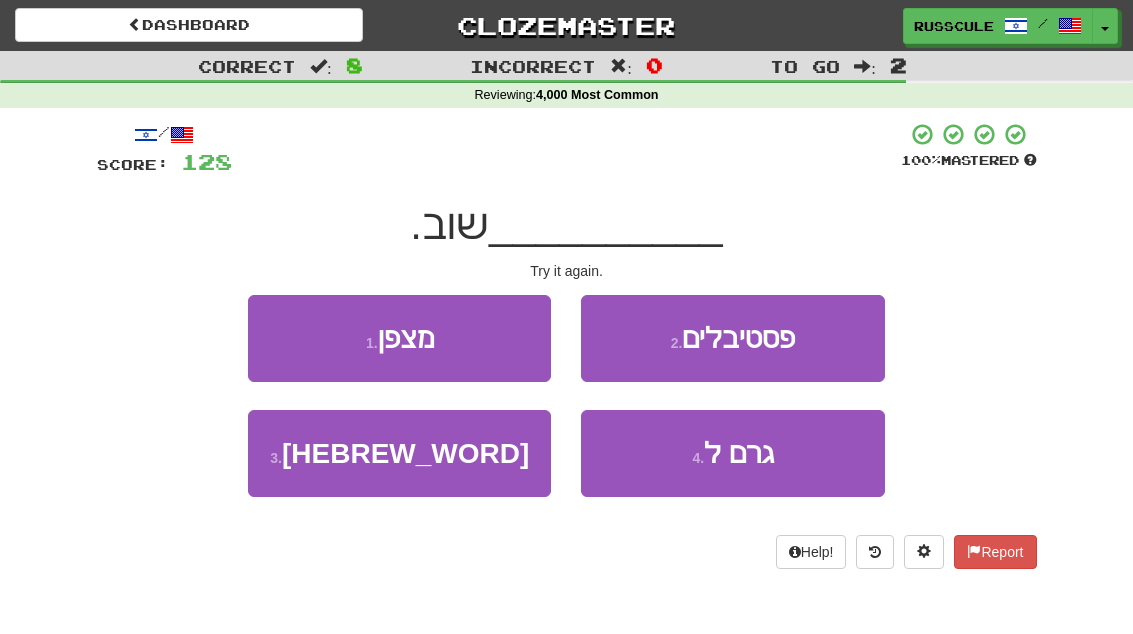 click on "3 .  תנסי" at bounding box center (399, 453) 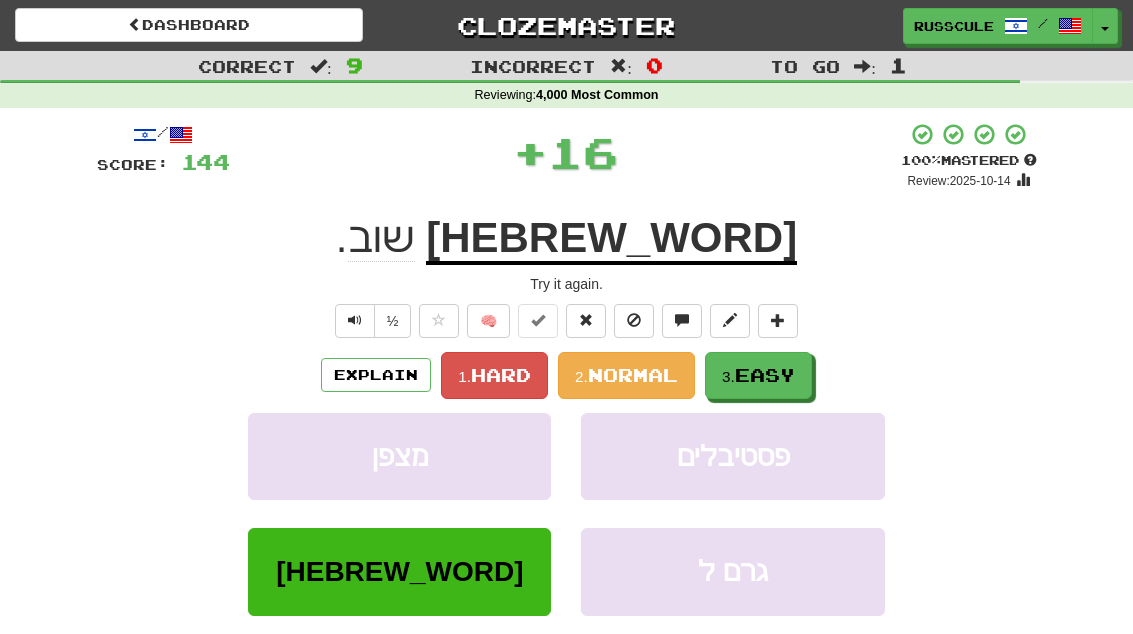 click on "Easy" at bounding box center (765, 375) 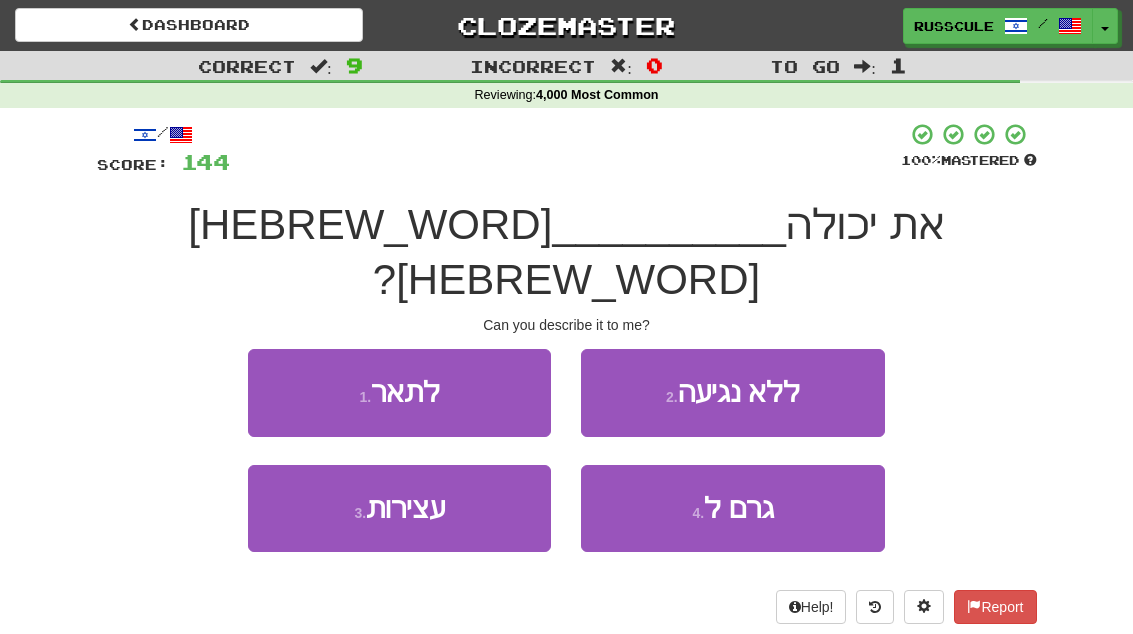 click on "1 .  לתאר" at bounding box center (399, 392) 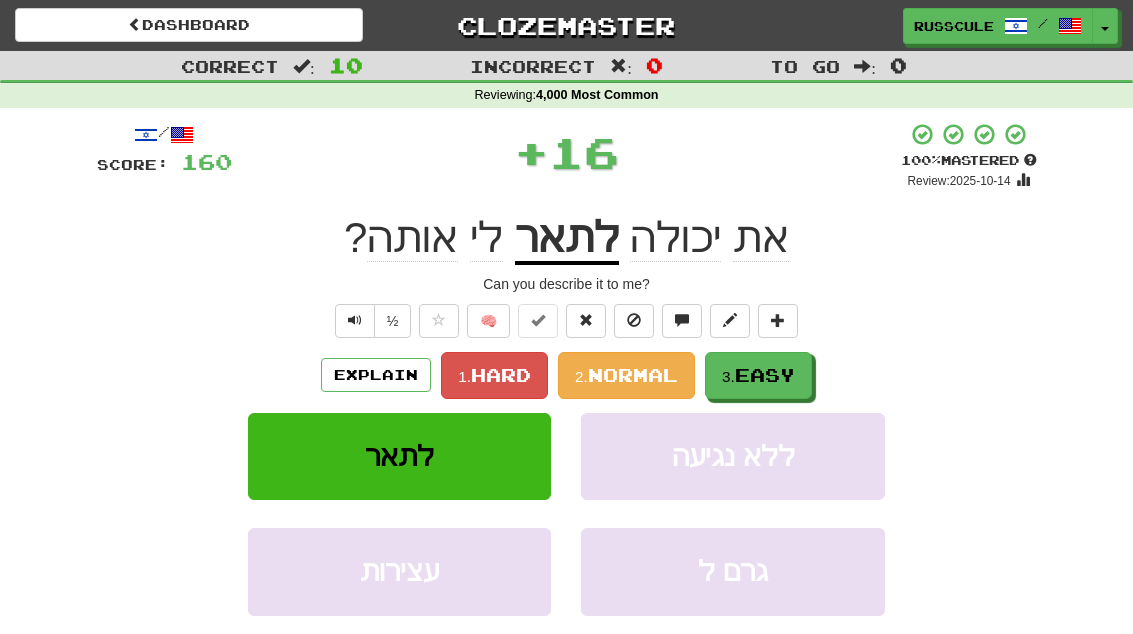 click on "Easy" at bounding box center [765, 375] 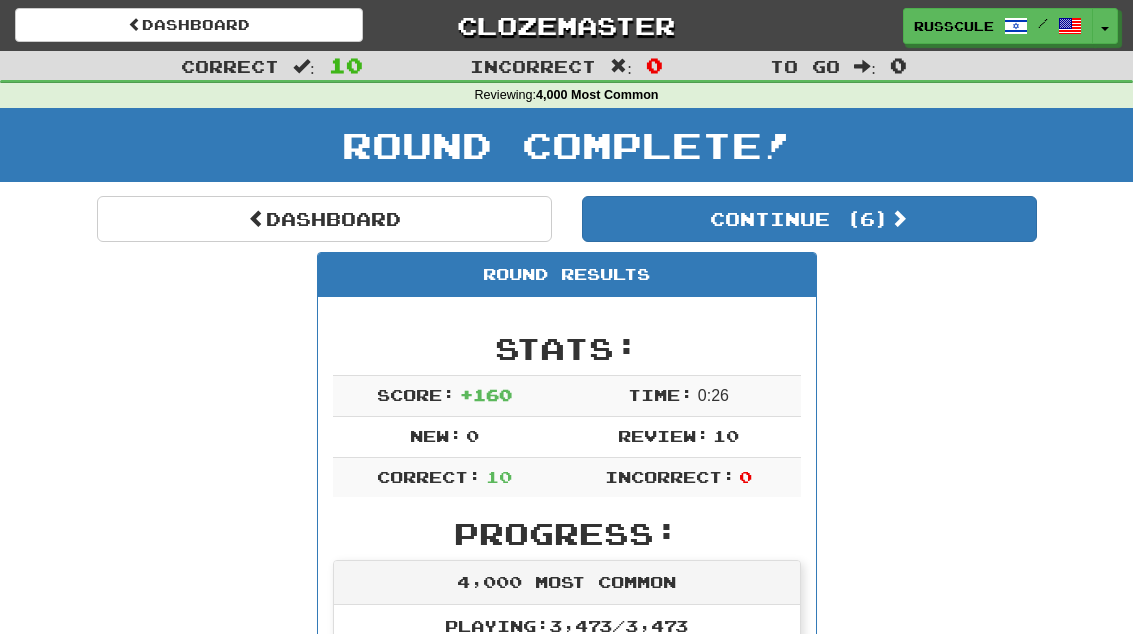 click on "Continue ( 6 )" at bounding box center [809, 219] 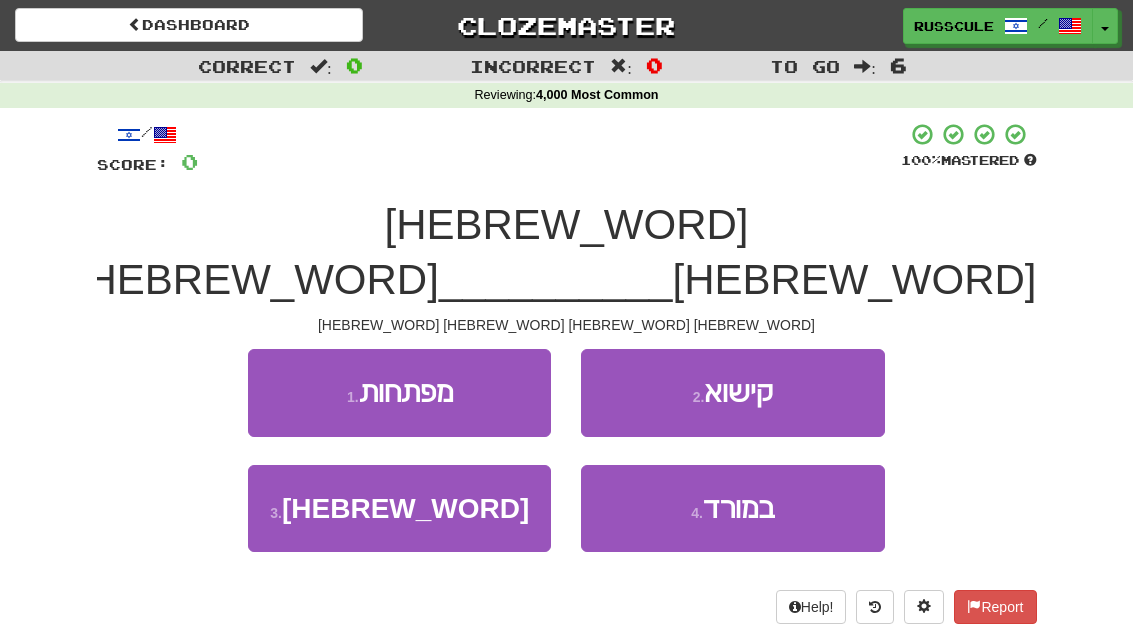 click on "4 .  במורד" at bounding box center [732, 508] 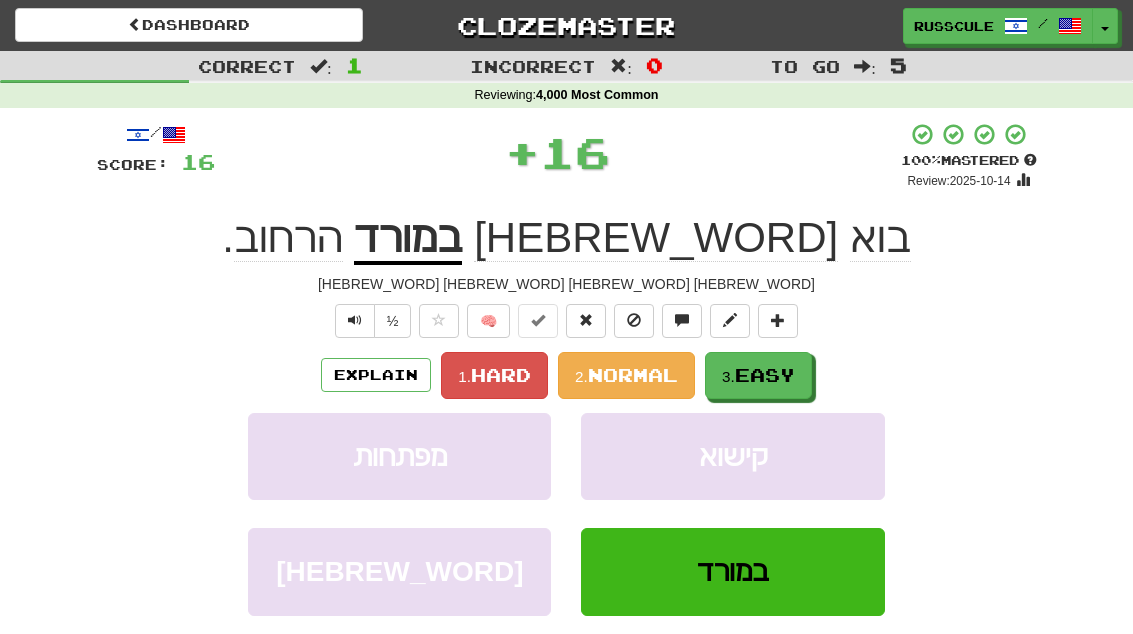 click on "3.  Easy" at bounding box center (758, 375) 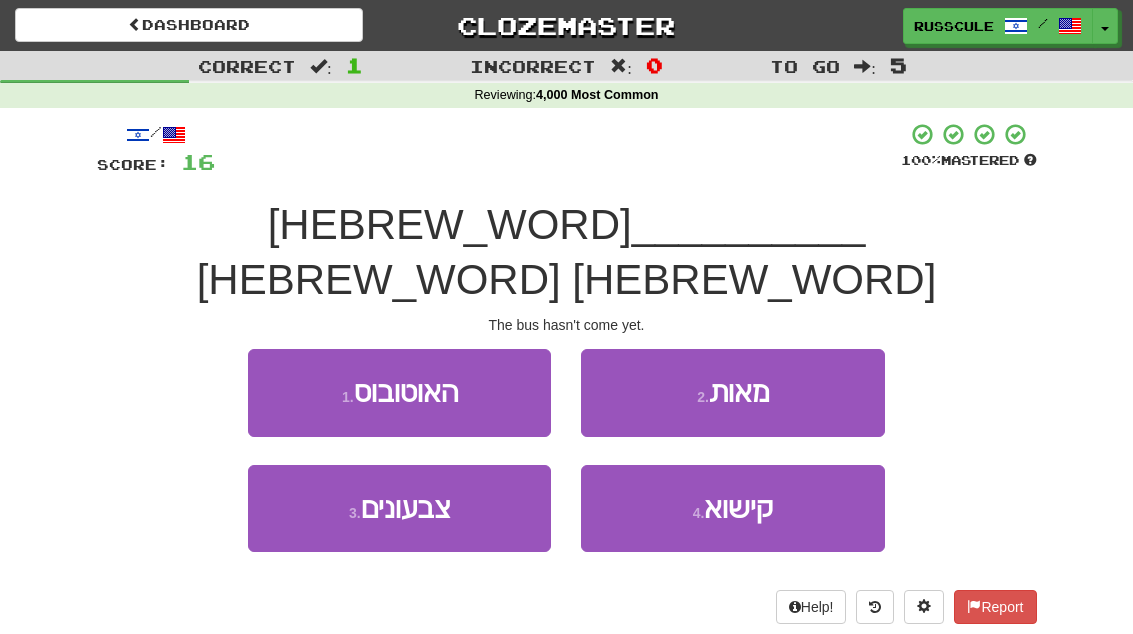 click on "1 .  האוטובוס" at bounding box center (399, 392) 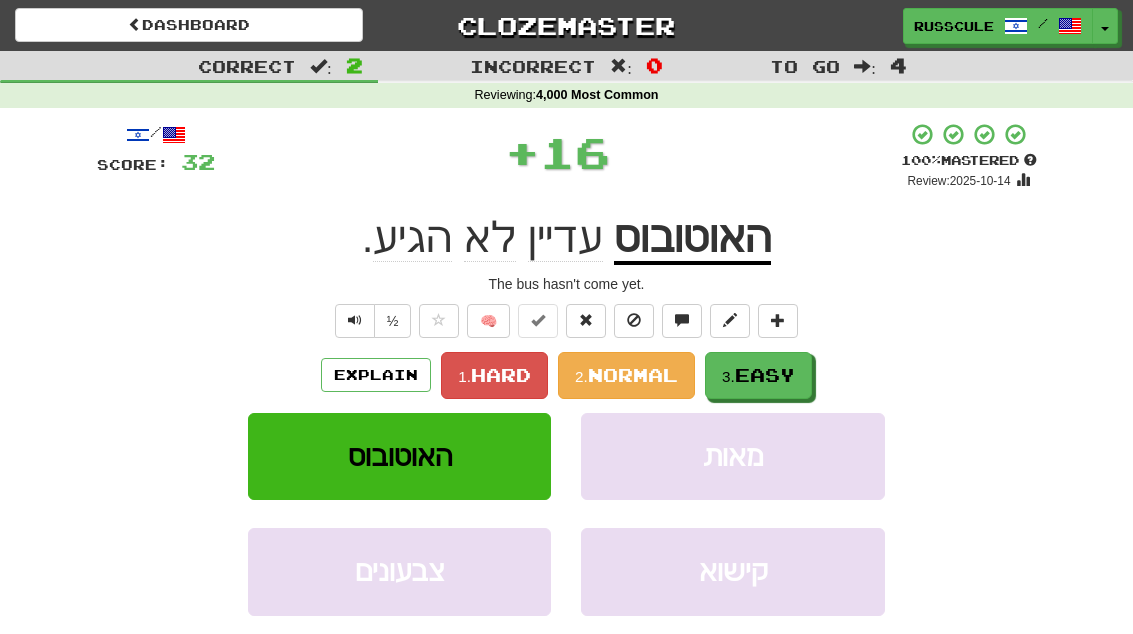 click on "Easy" at bounding box center (765, 375) 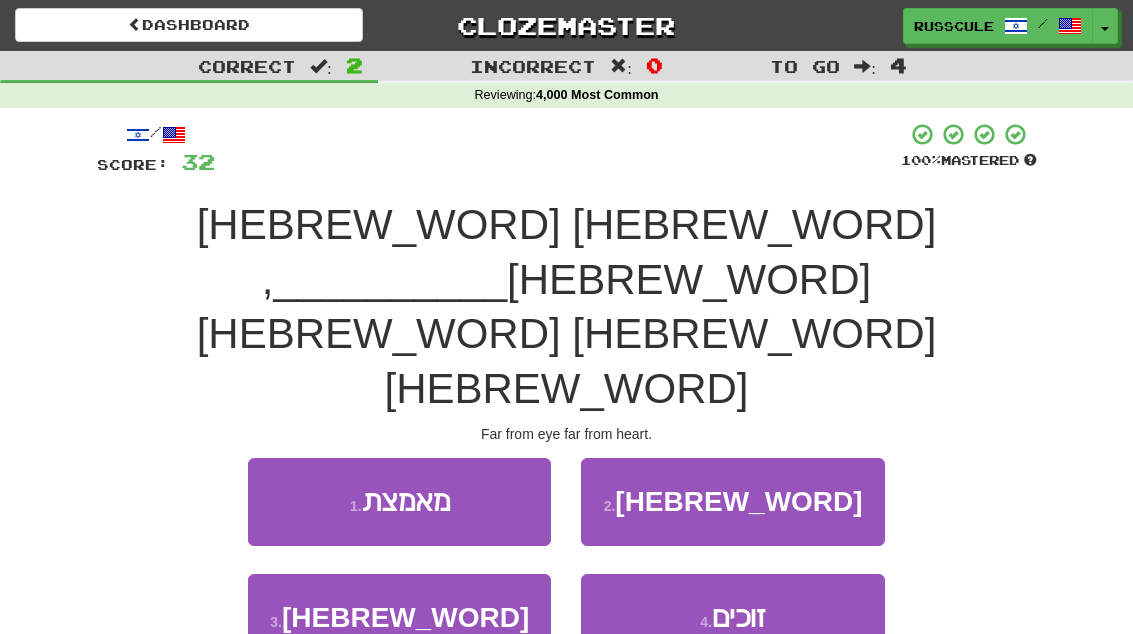 click on "3 .  העין" at bounding box center (399, 617) 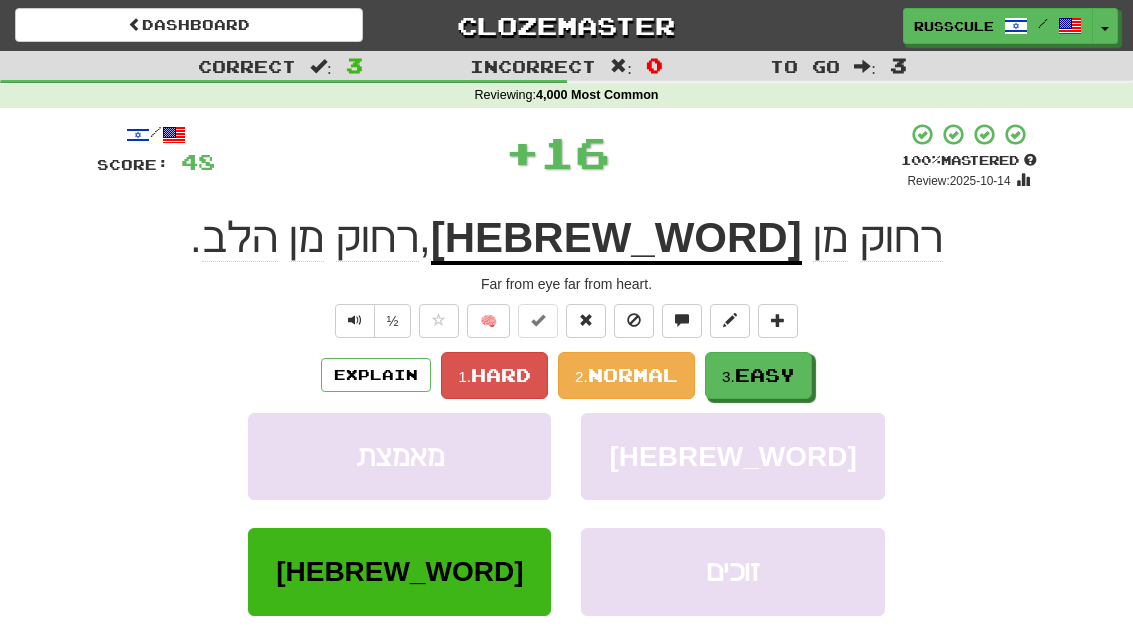 click on "Easy" at bounding box center (765, 375) 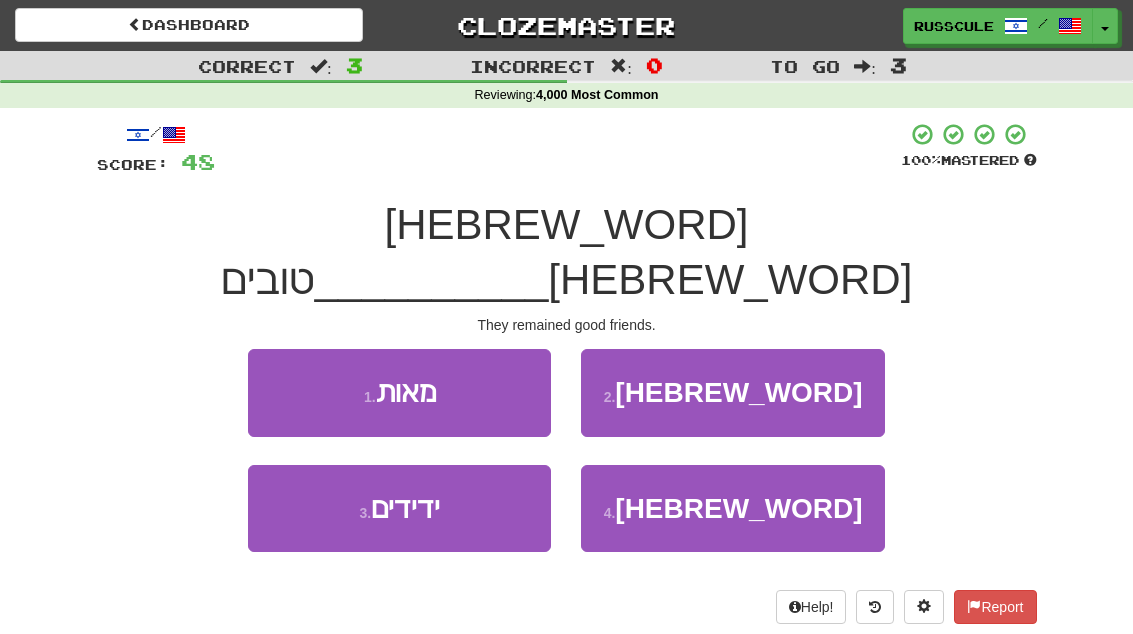 click on "3 .  ידידים" at bounding box center [399, 508] 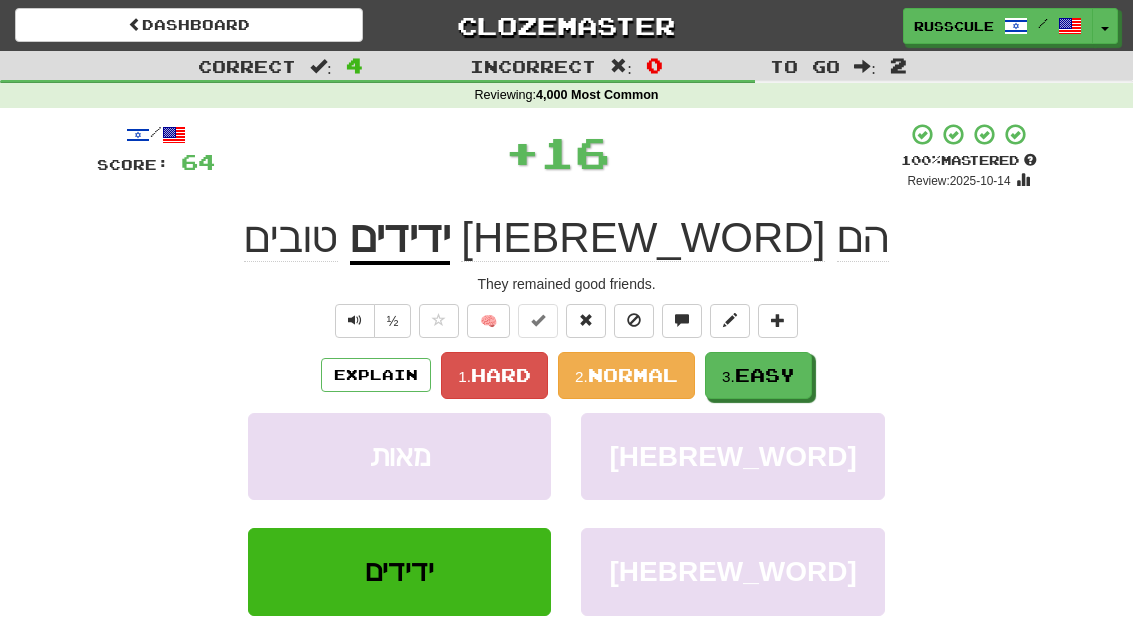 click on "Easy" at bounding box center (765, 375) 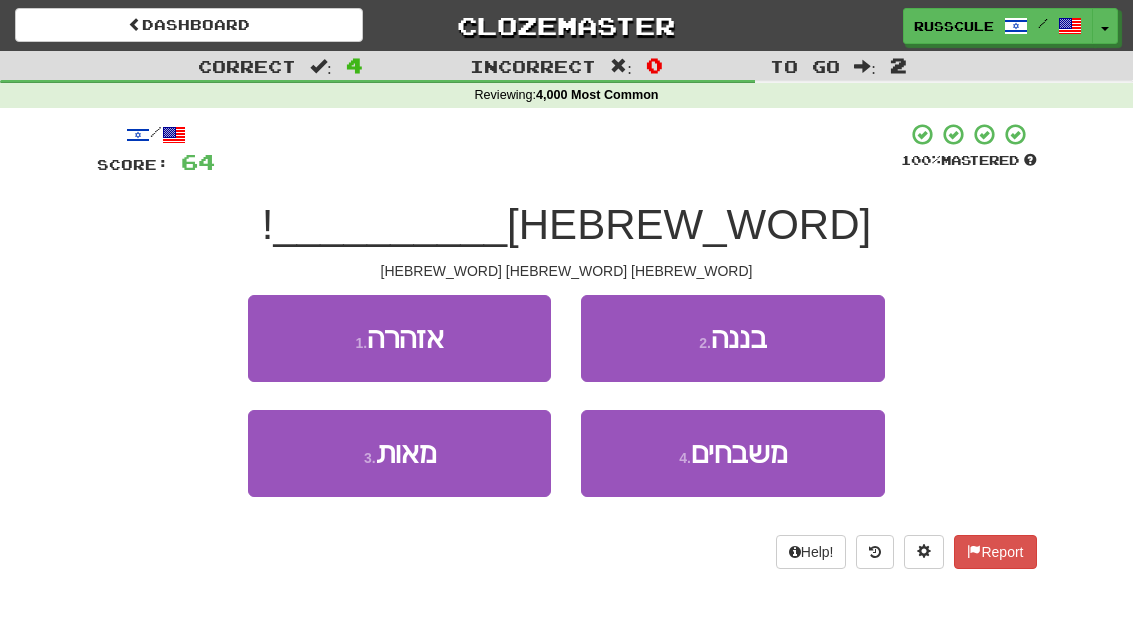click on "1 .  אזהרה" at bounding box center (399, 338) 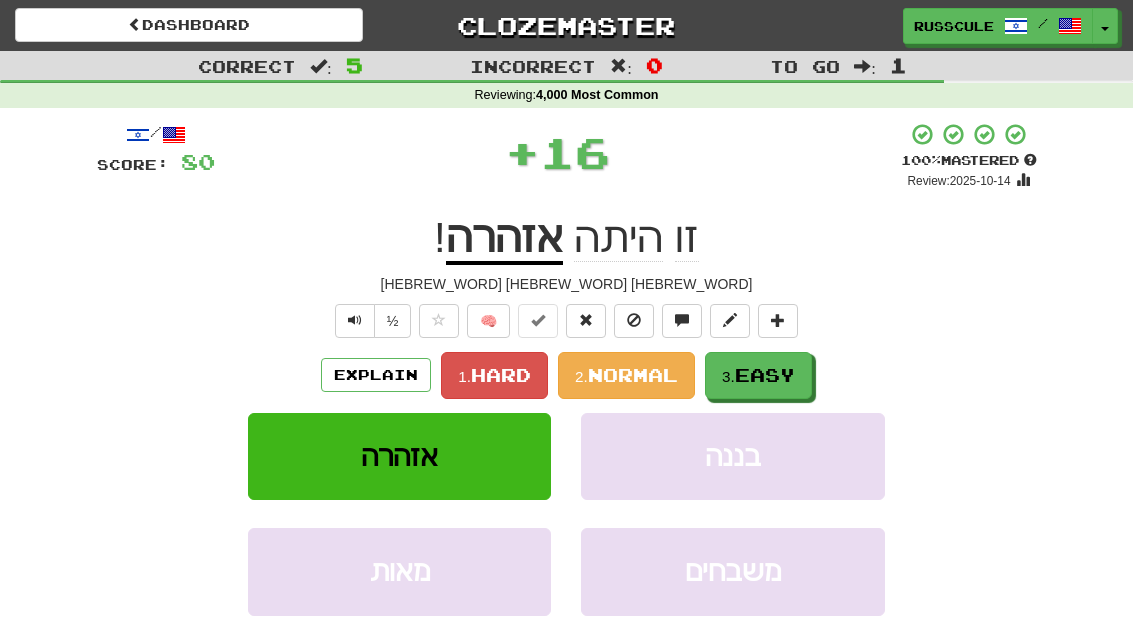 click on "Easy" at bounding box center [765, 375] 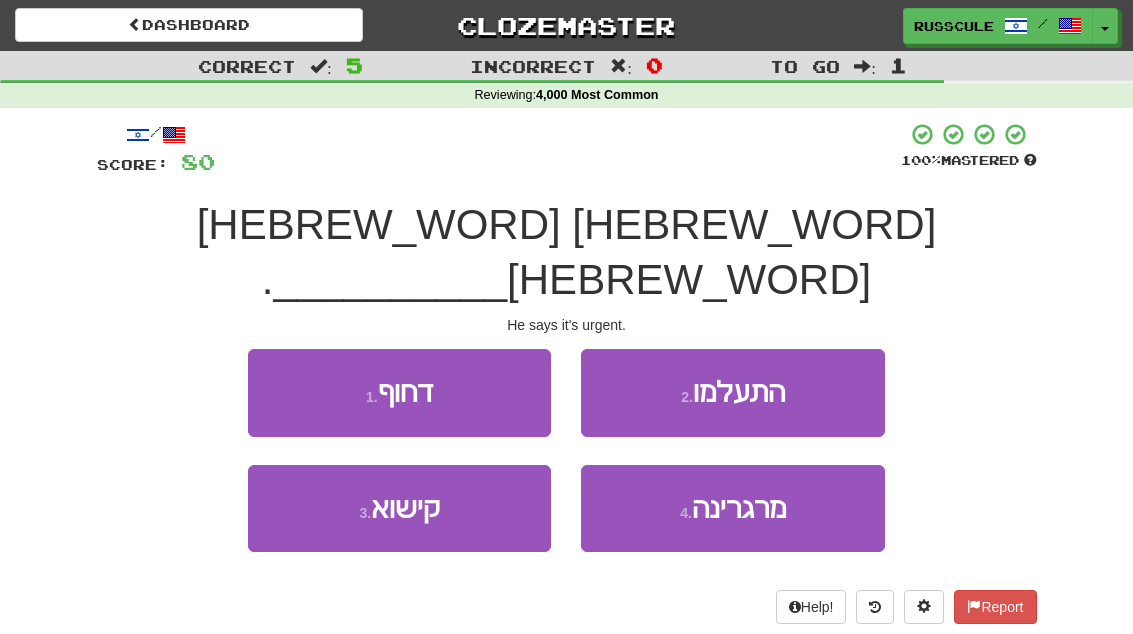 click on "1 .  דחוף" at bounding box center [399, 392] 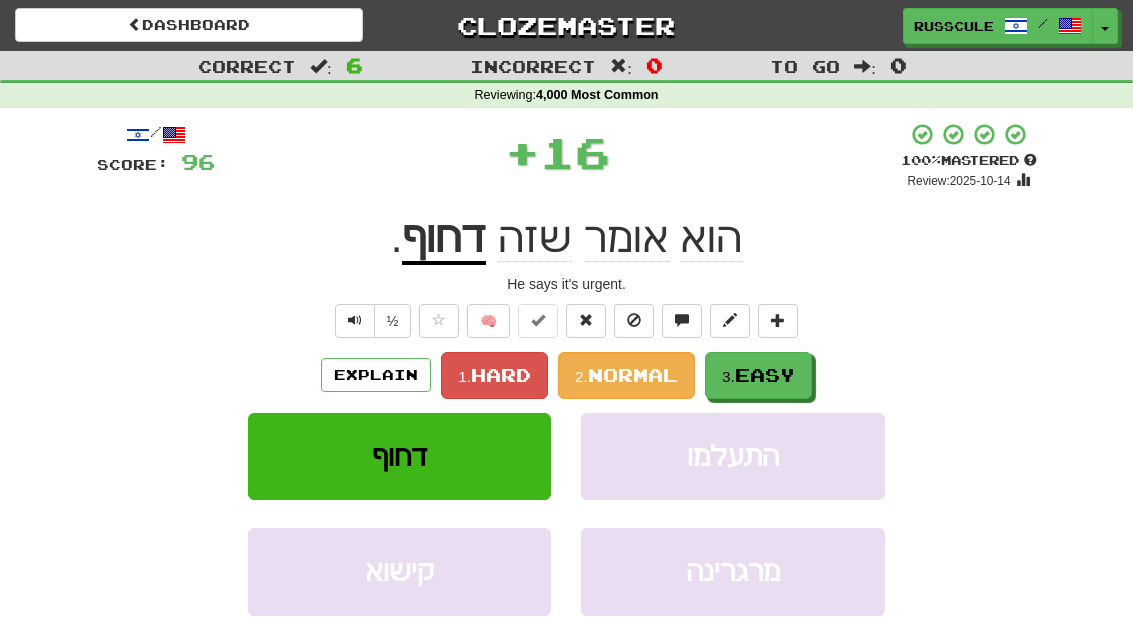 click on "Easy" at bounding box center [765, 375] 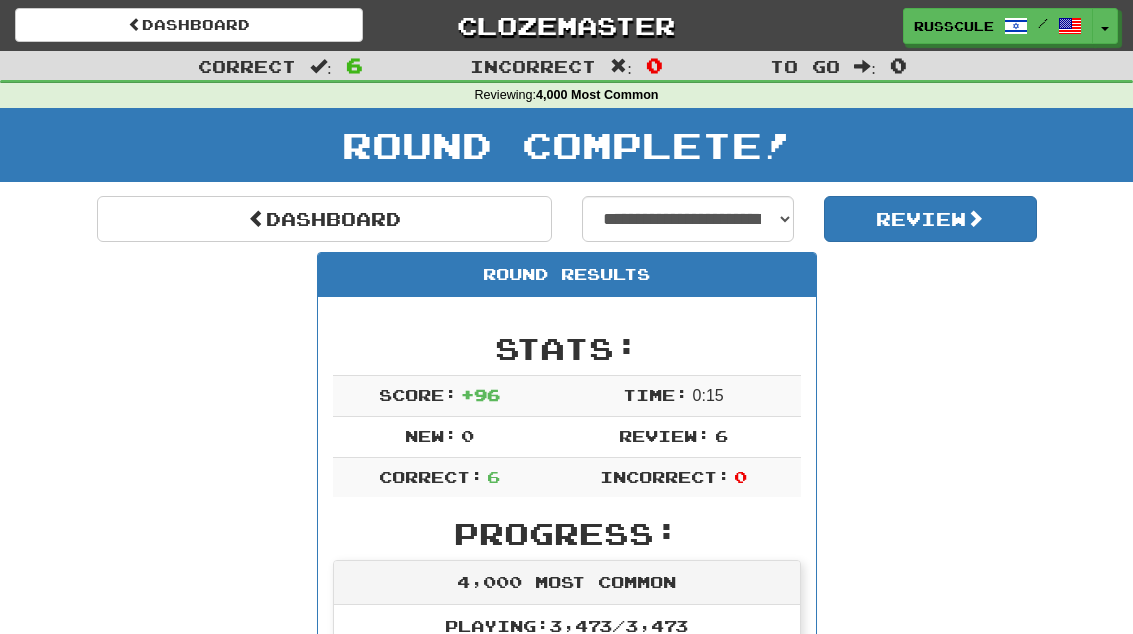 click on "Dashboard" at bounding box center [324, 219] 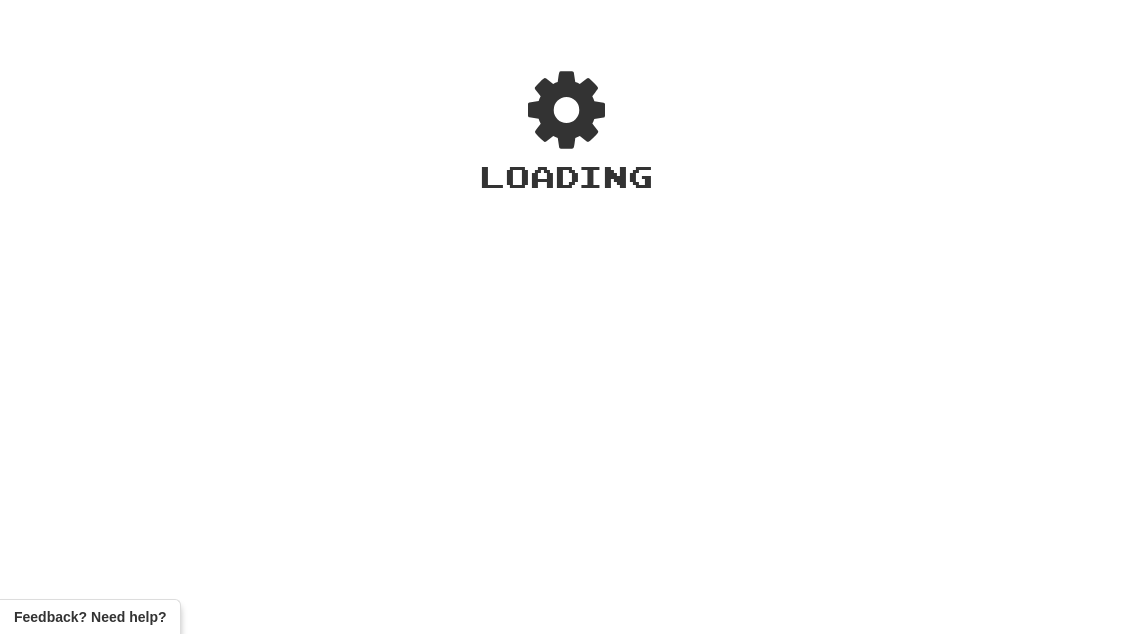 scroll, scrollTop: 0, scrollLeft: 0, axis: both 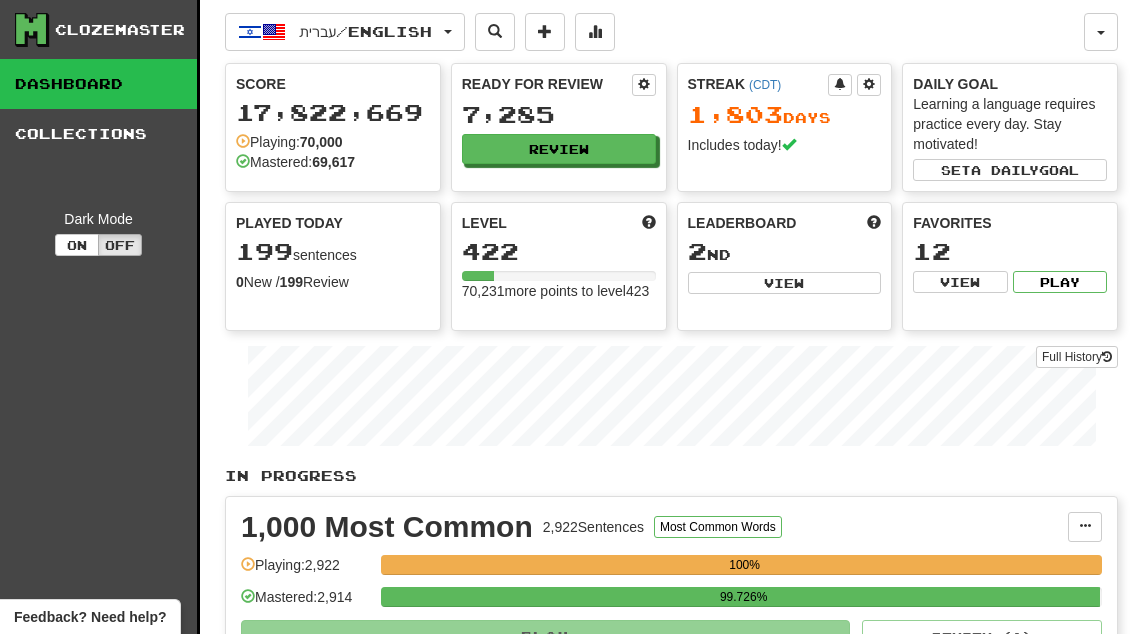 click on "Review" at bounding box center (559, 149) 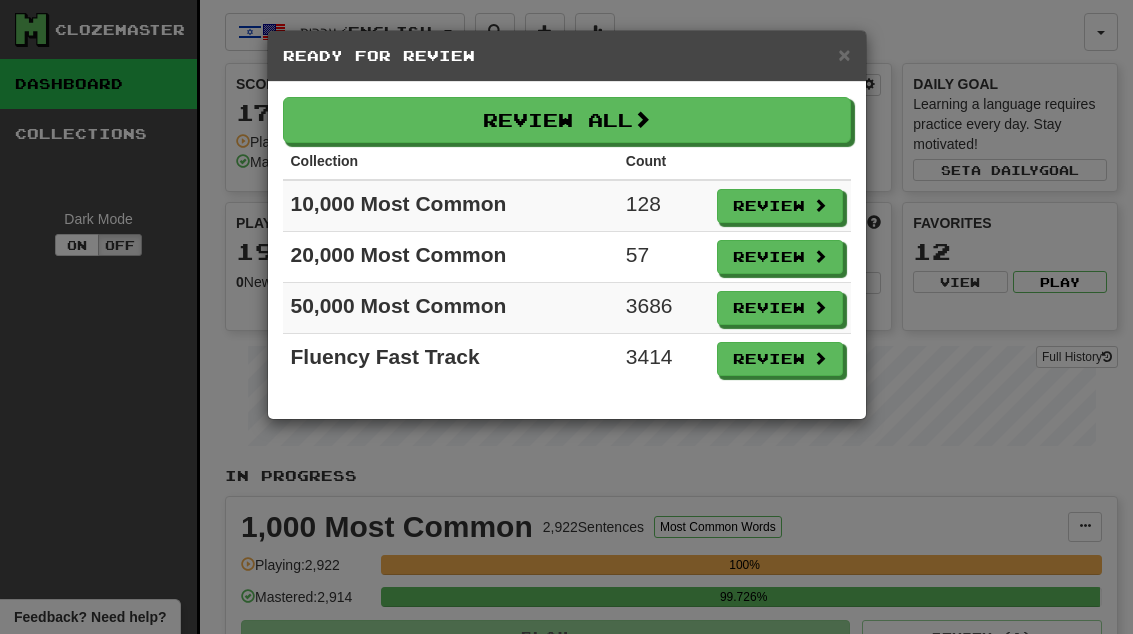 click on "Review" at bounding box center (780, 206) 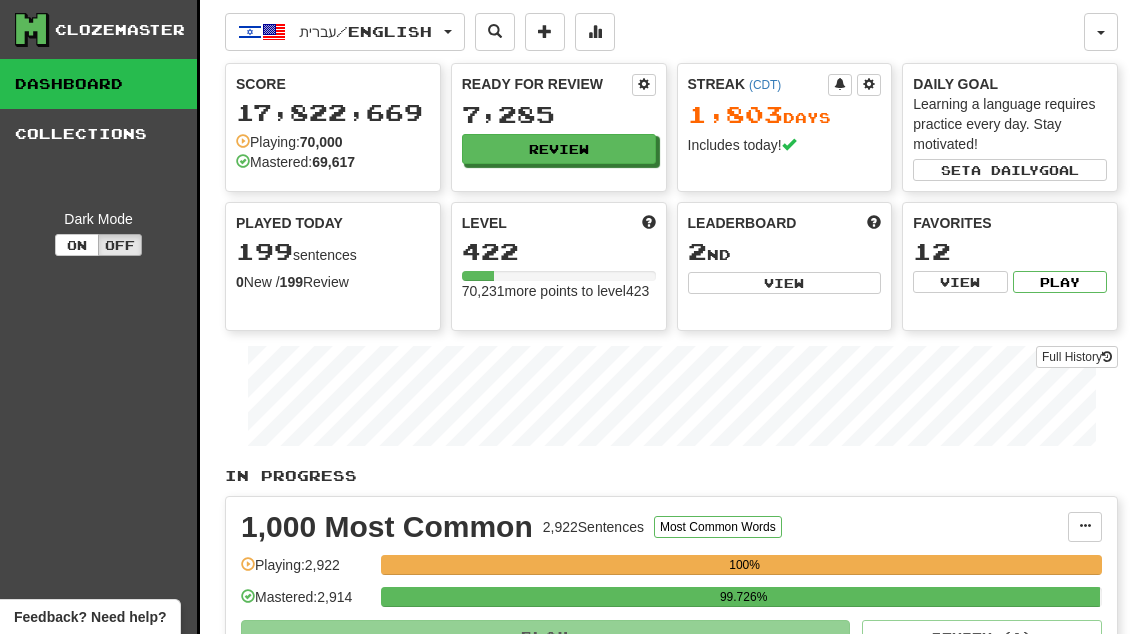 select on "**" 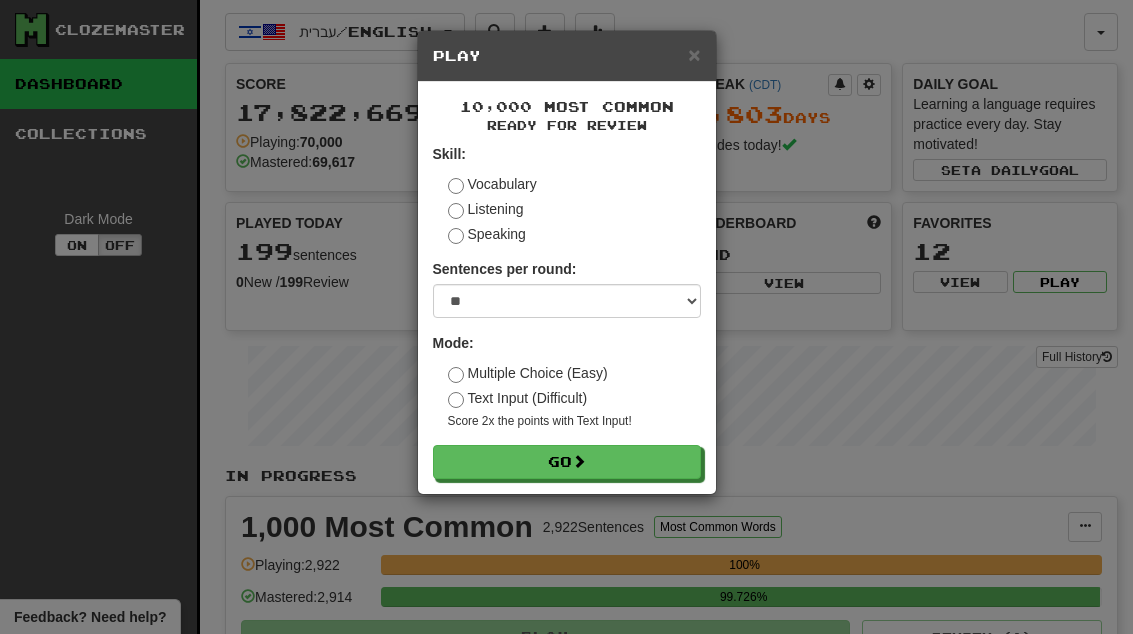 click on "Go" at bounding box center (567, 462) 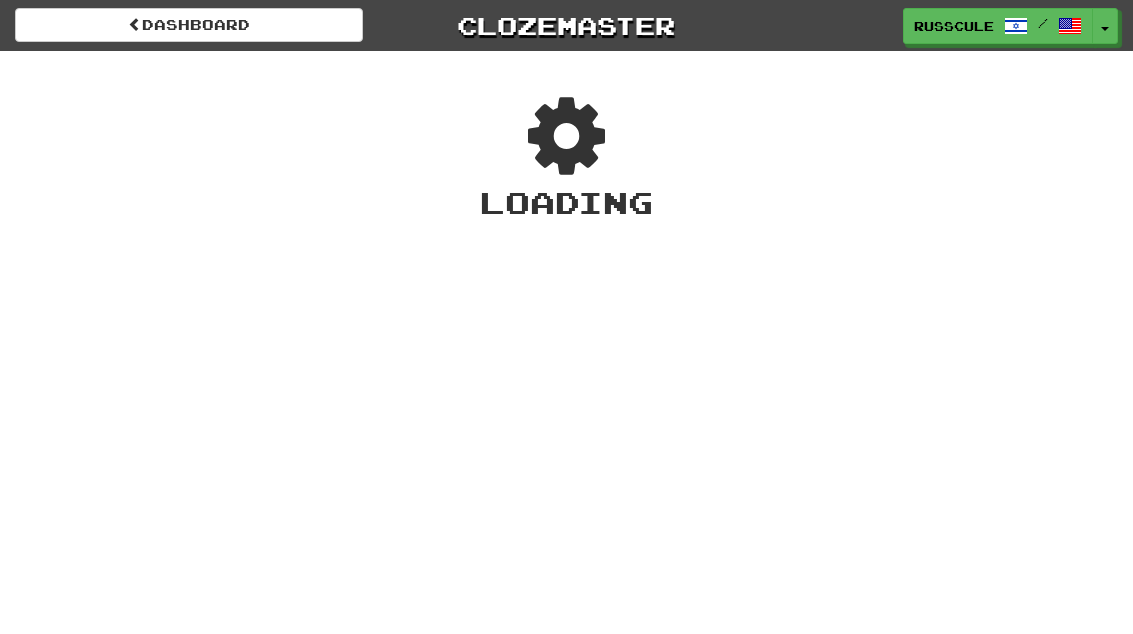 scroll, scrollTop: 0, scrollLeft: 0, axis: both 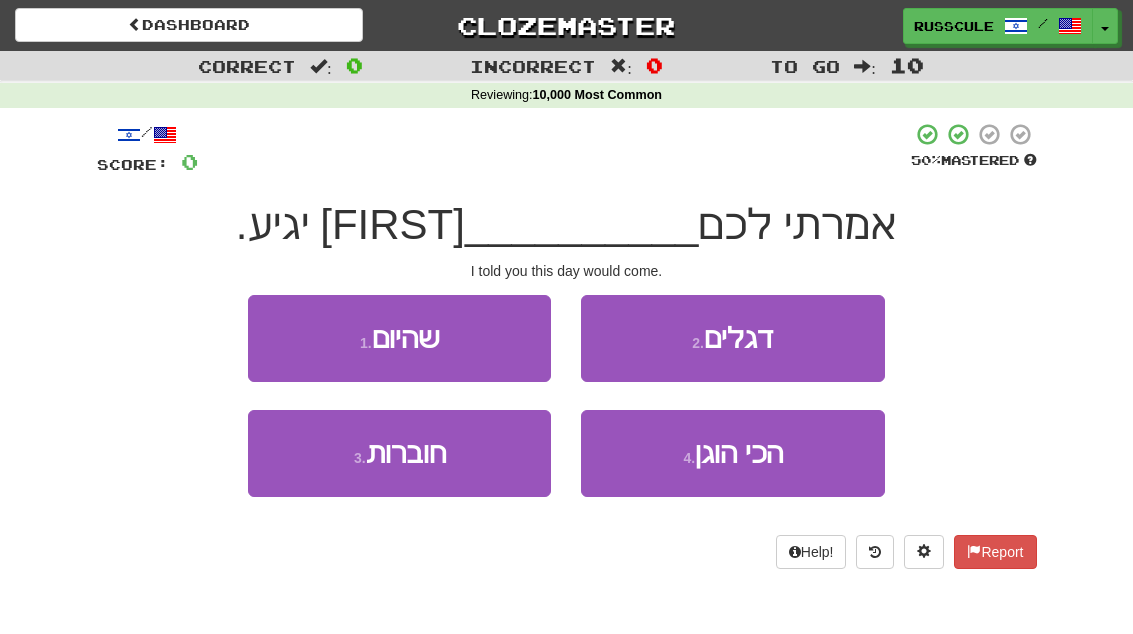 click on "1 .  שהיום" at bounding box center (399, 338) 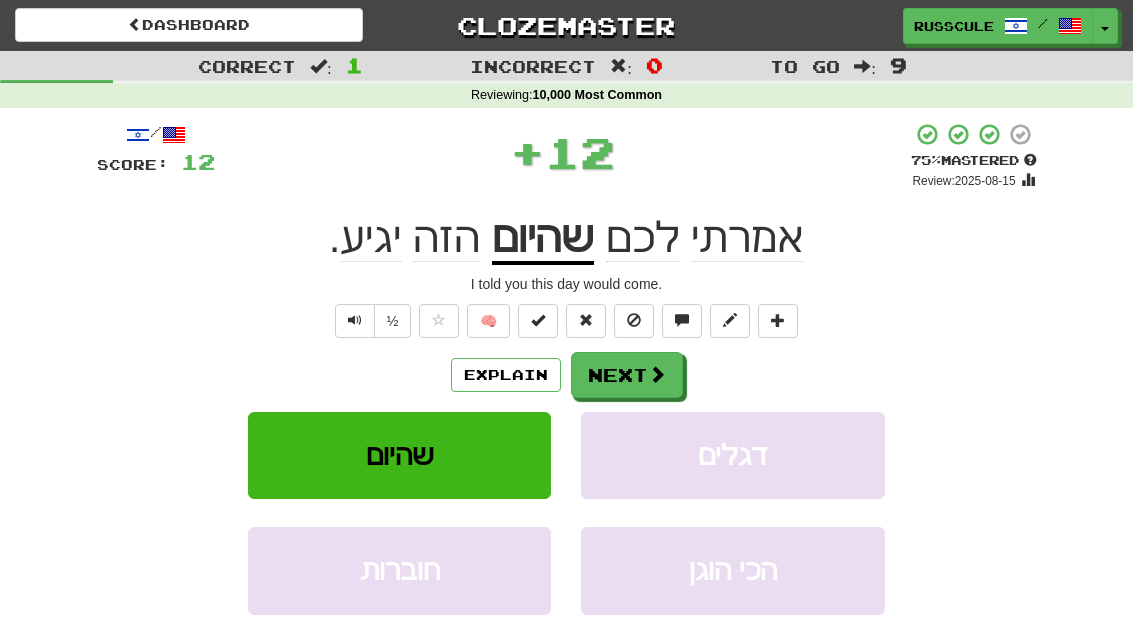 click at bounding box center (657, 374) 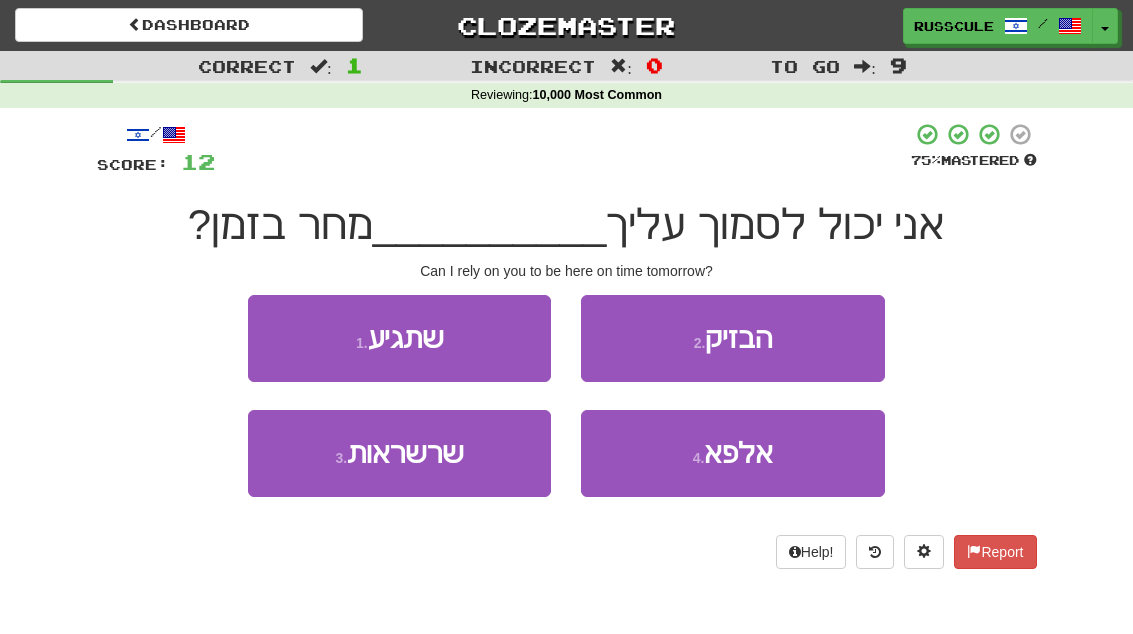 click on "1 .  שתגיע" at bounding box center [399, 338] 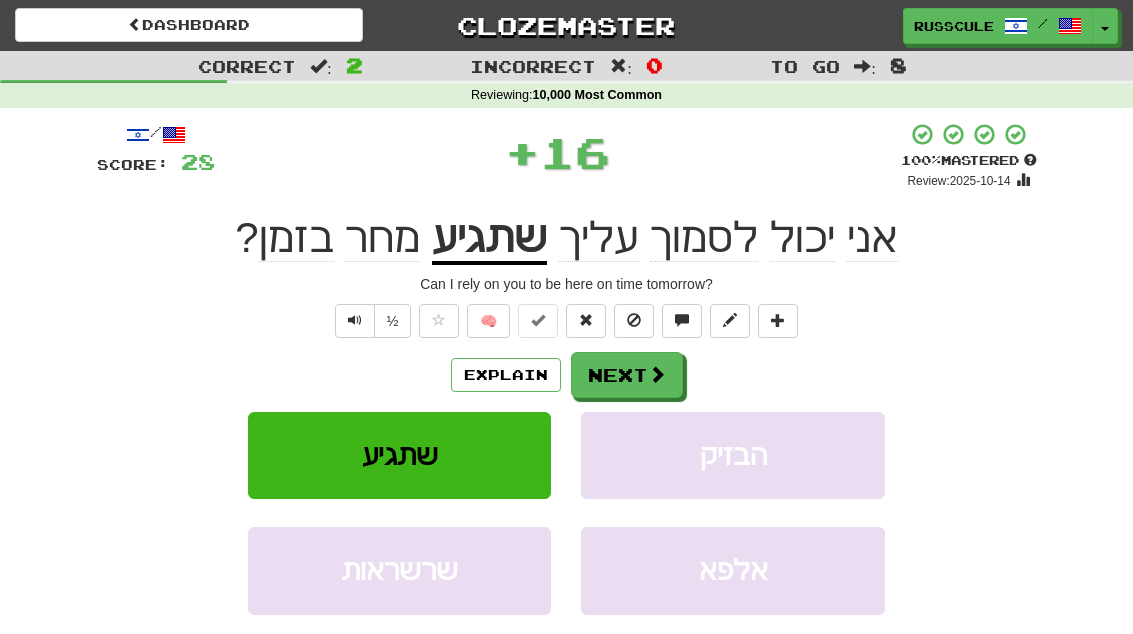 click at bounding box center [657, 374] 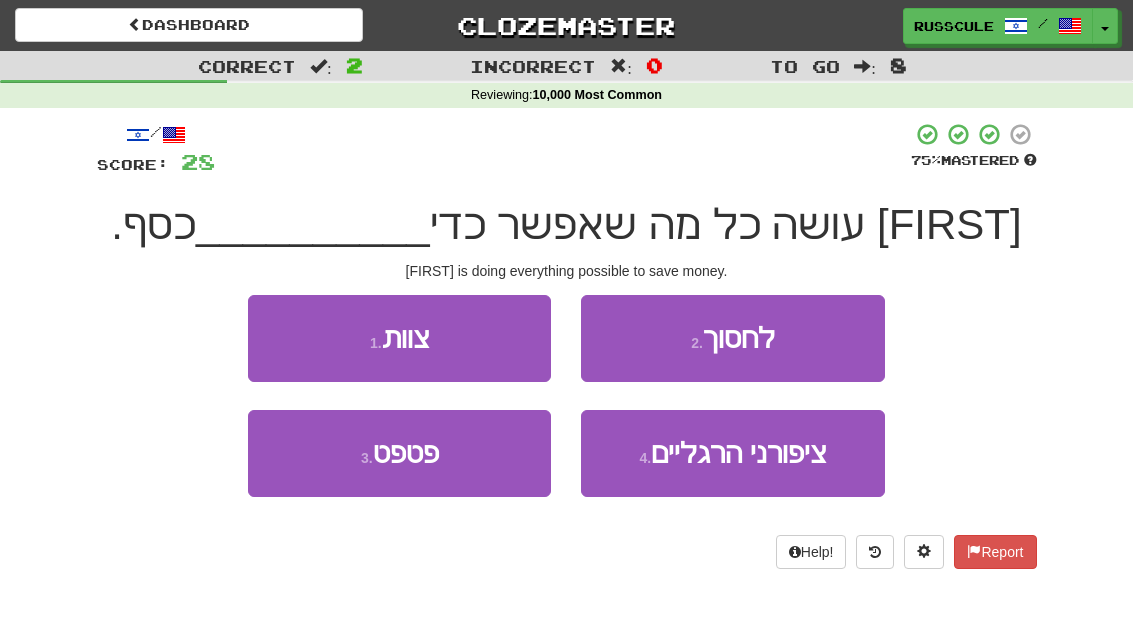 click on "2 .  לחסוך" at bounding box center [732, 338] 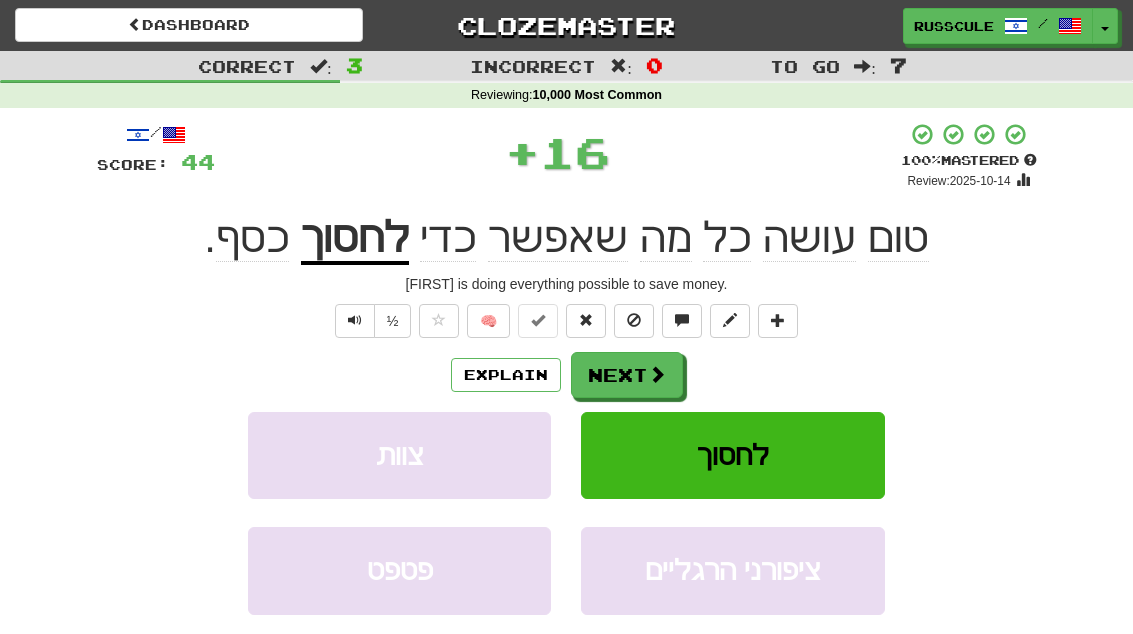 click on "Next" at bounding box center [627, 375] 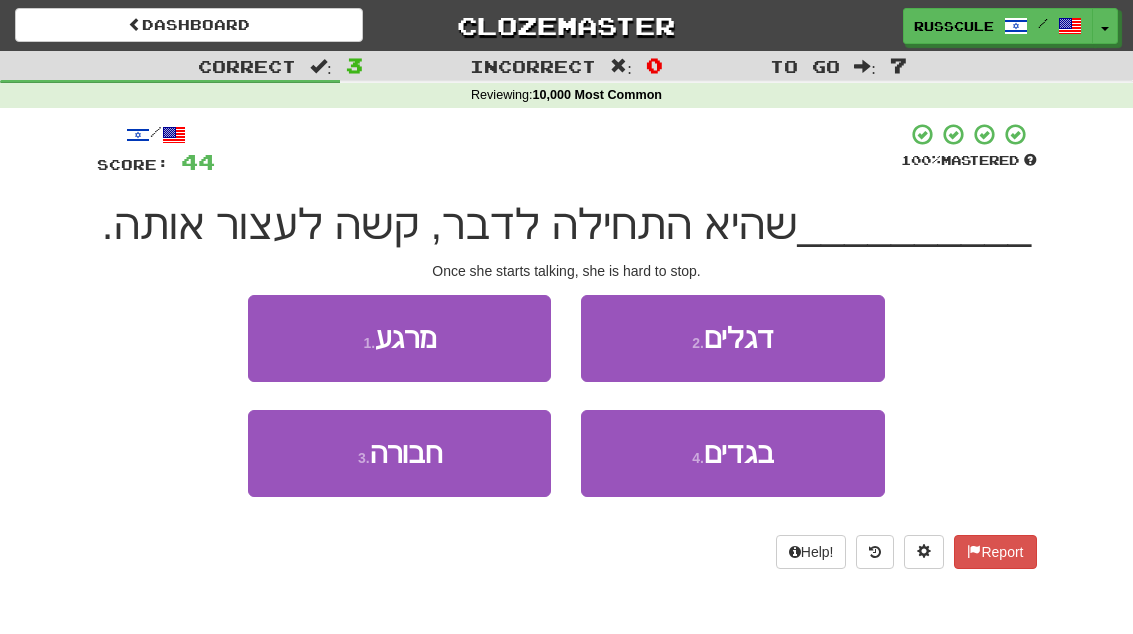 click on "1 .  מרגע" at bounding box center [399, 338] 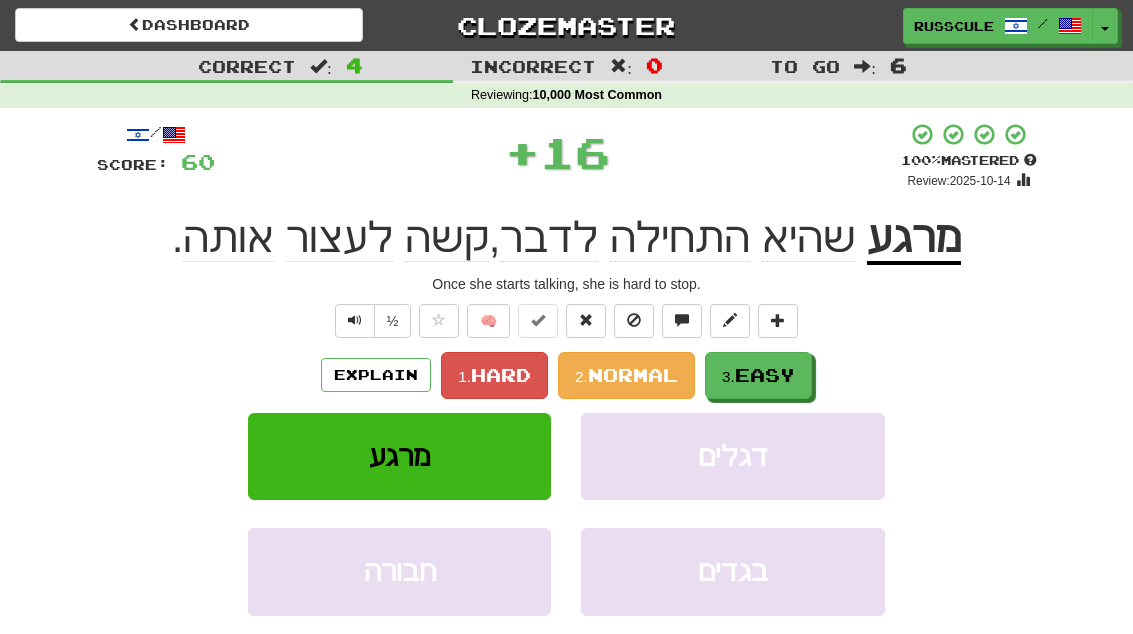 click on "Easy" at bounding box center (765, 375) 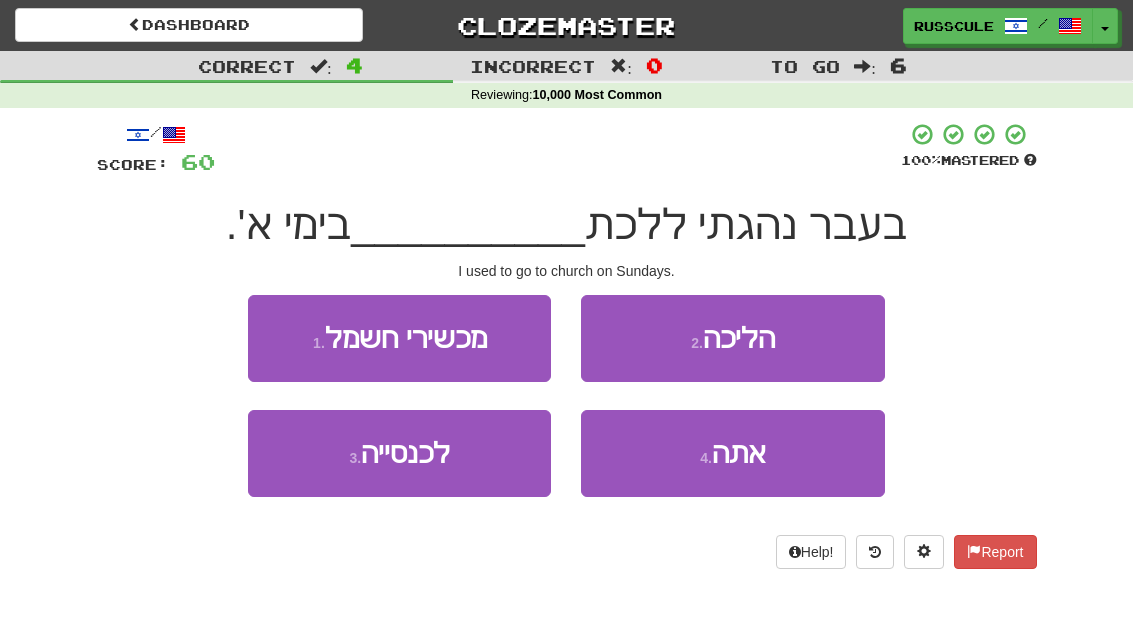 click on "3 .  לכנסייה" at bounding box center (399, 453) 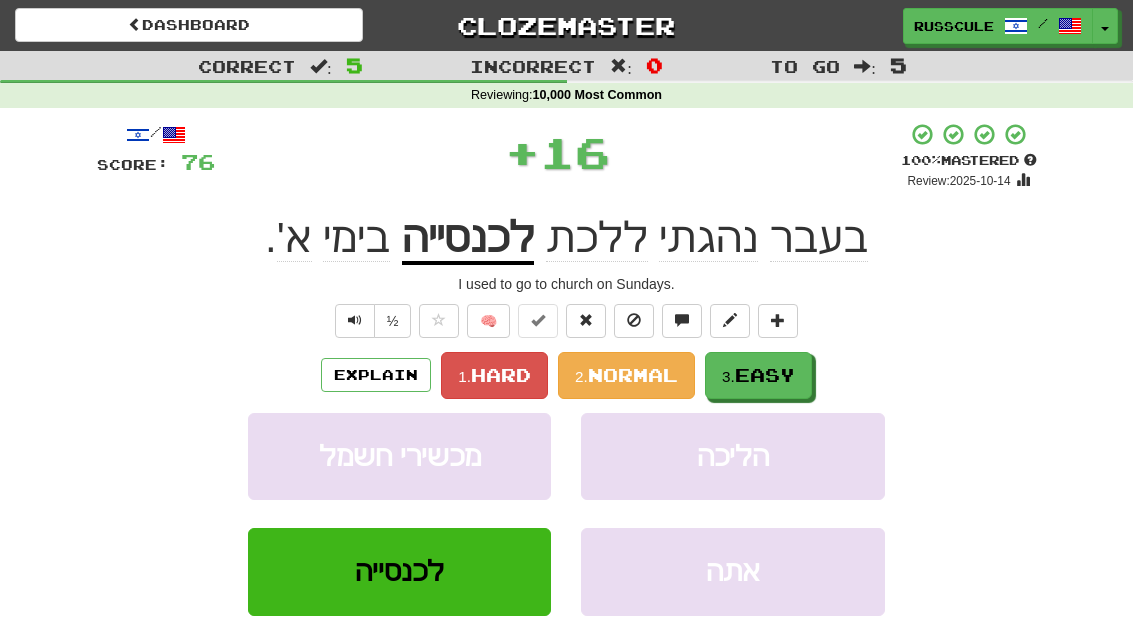 click on "Easy" at bounding box center (765, 375) 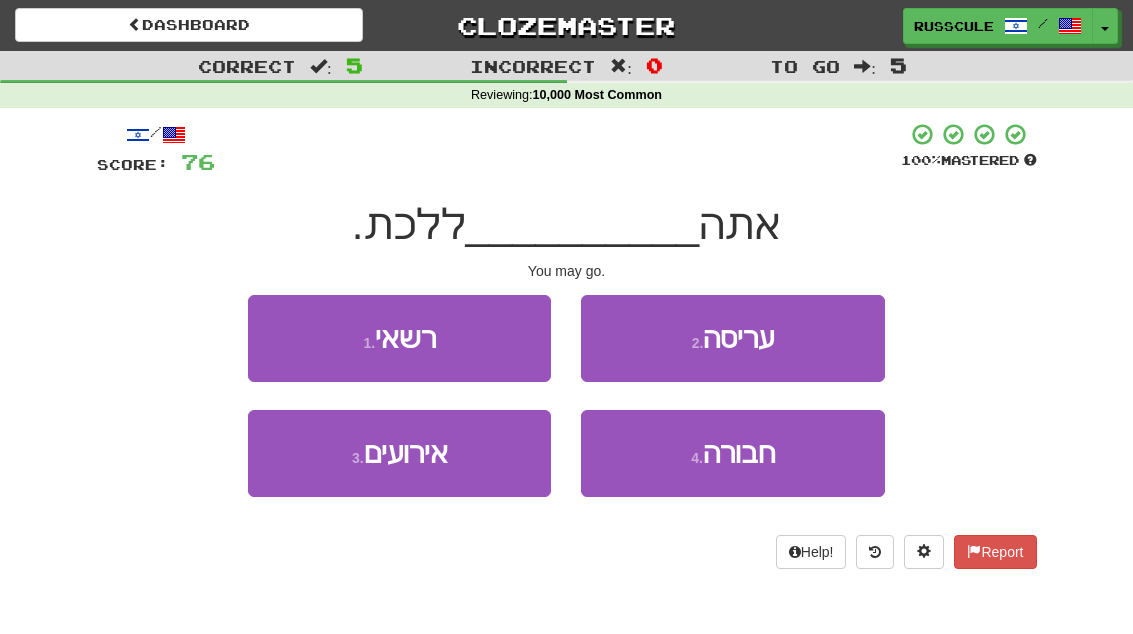 click on "1 .  רשאי" at bounding box center [399, 338] 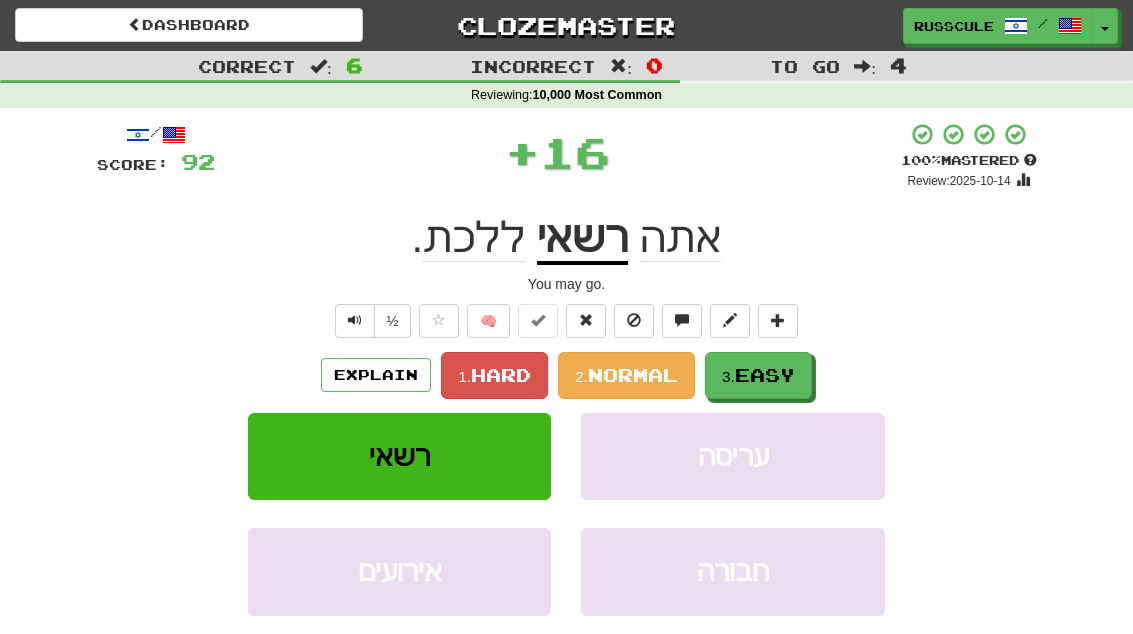 click on "Easy" at bounding box center [765, 375] 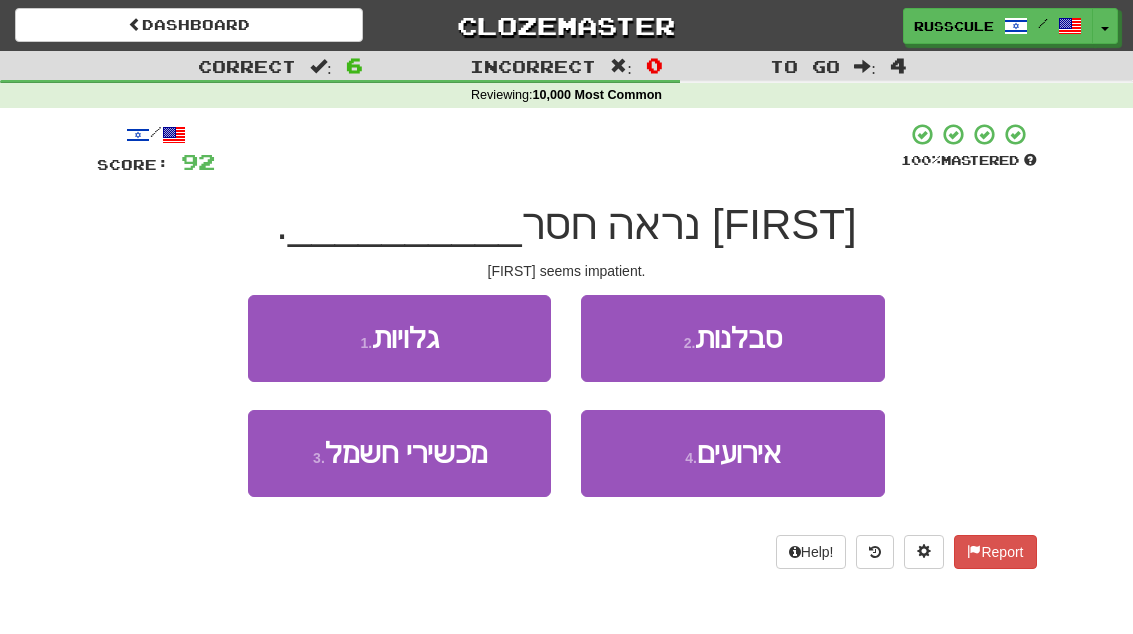 click on "2 .  סבלנות" at bounding box center [732, 338] 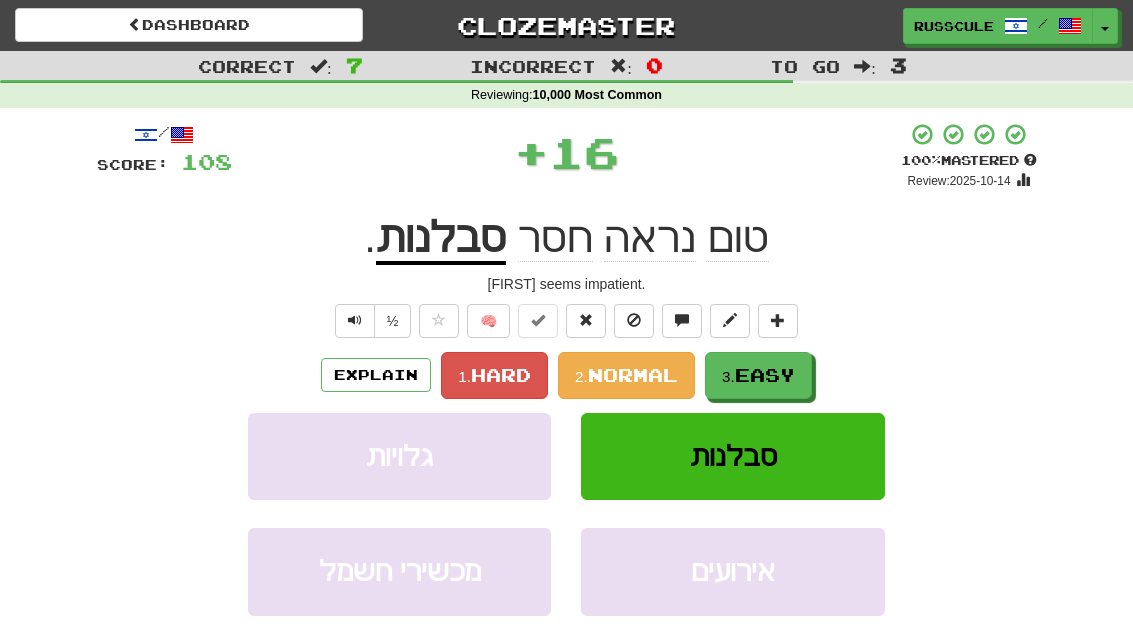 click on "Easy" at bounding box center (765, 375) 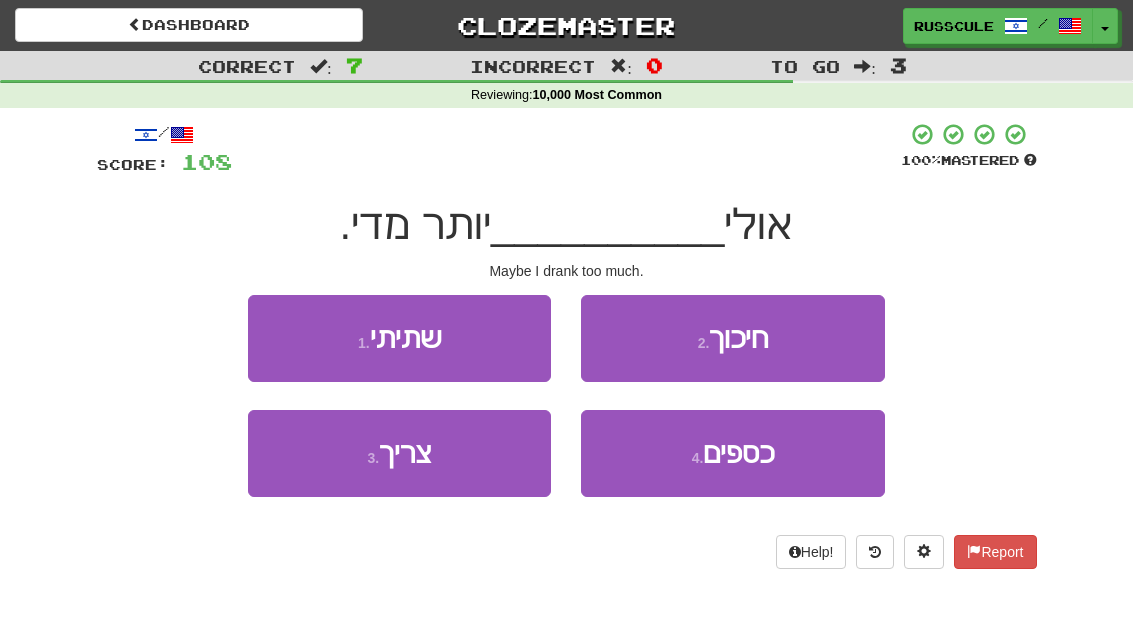 click on "1 .  שתיתי" at bounding box center [399, 338] 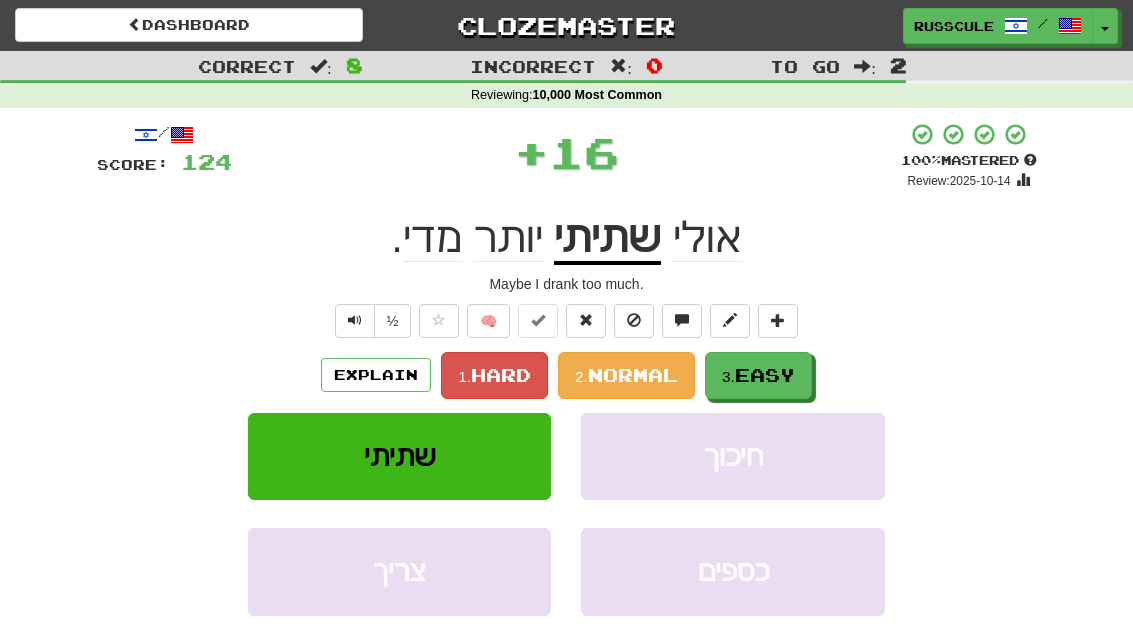 click on "Easy" at bounding box center (765, 375) 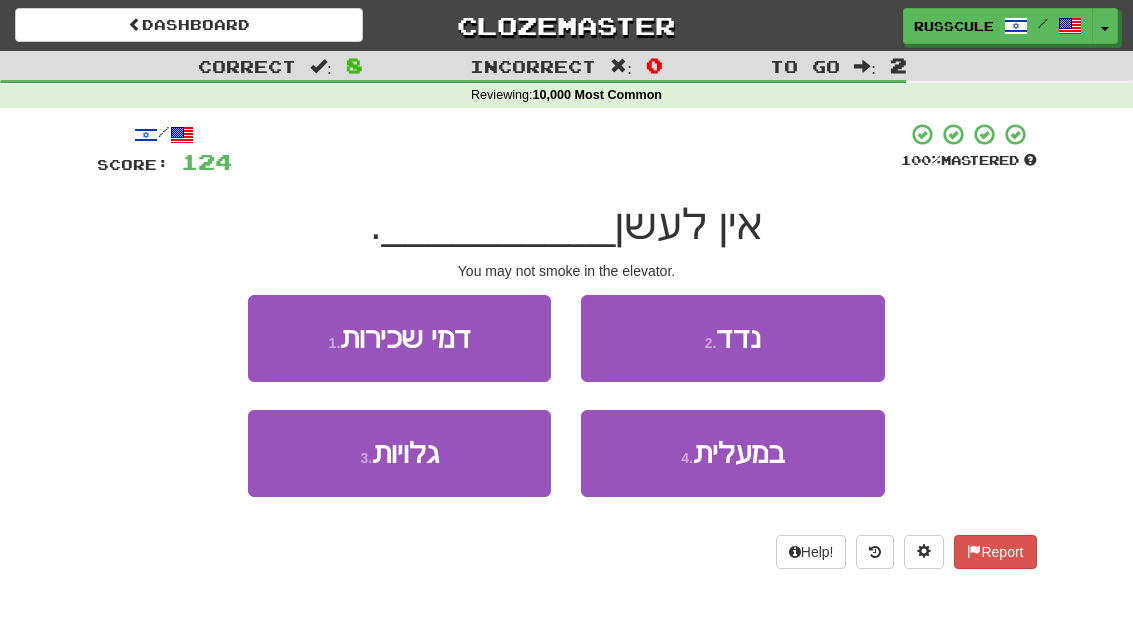 click on "4 .  במעלית" at bounding box center [732, 453] 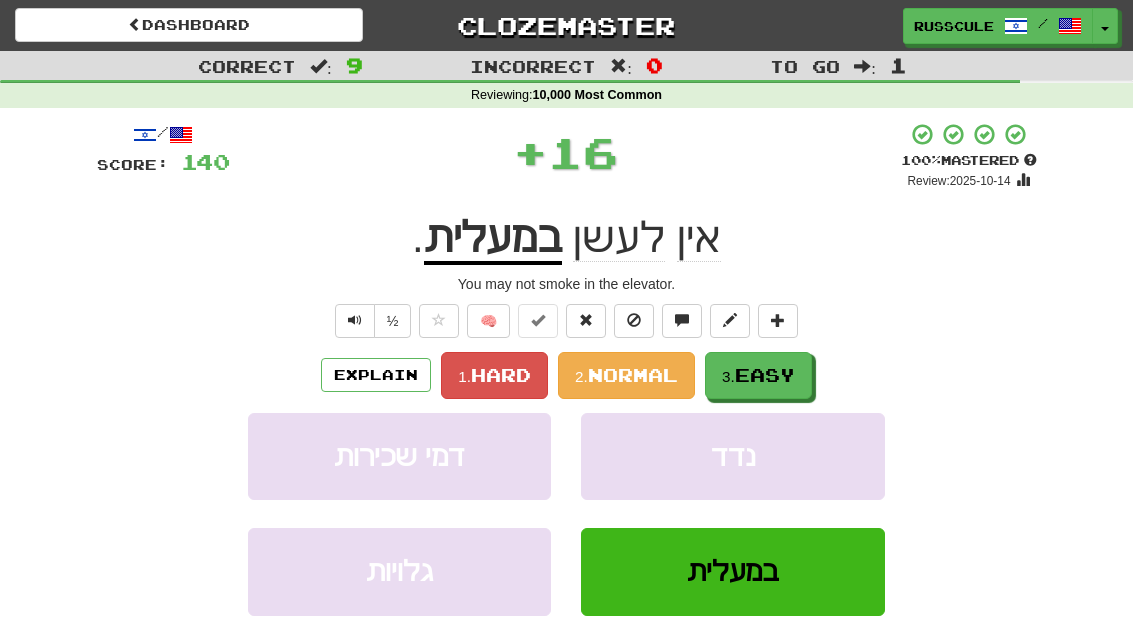 click on "3.  Easy" at bounding box center (758, 375) 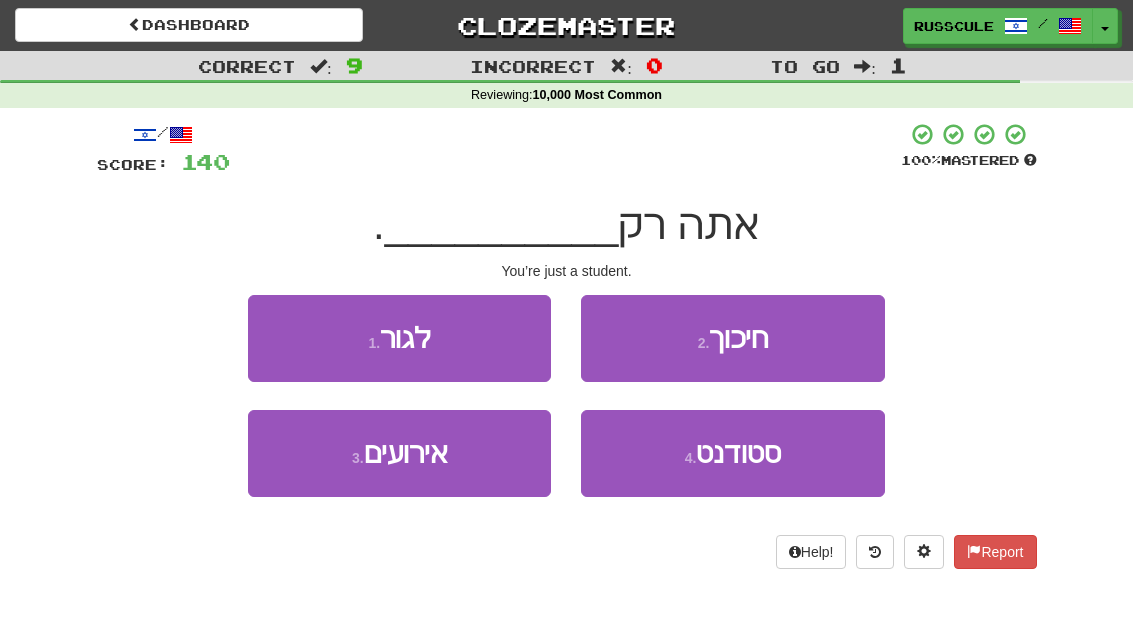 click on "4 .  סטודנט" at bounding box center [732, 453] 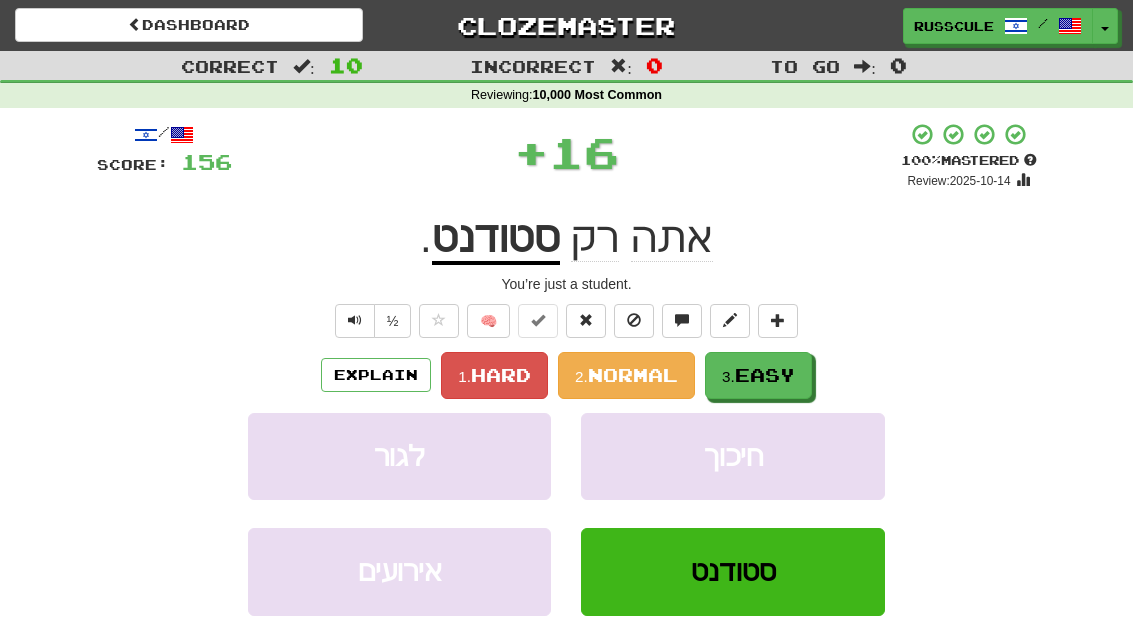click on "Easy" at bounding box center [765, 375] 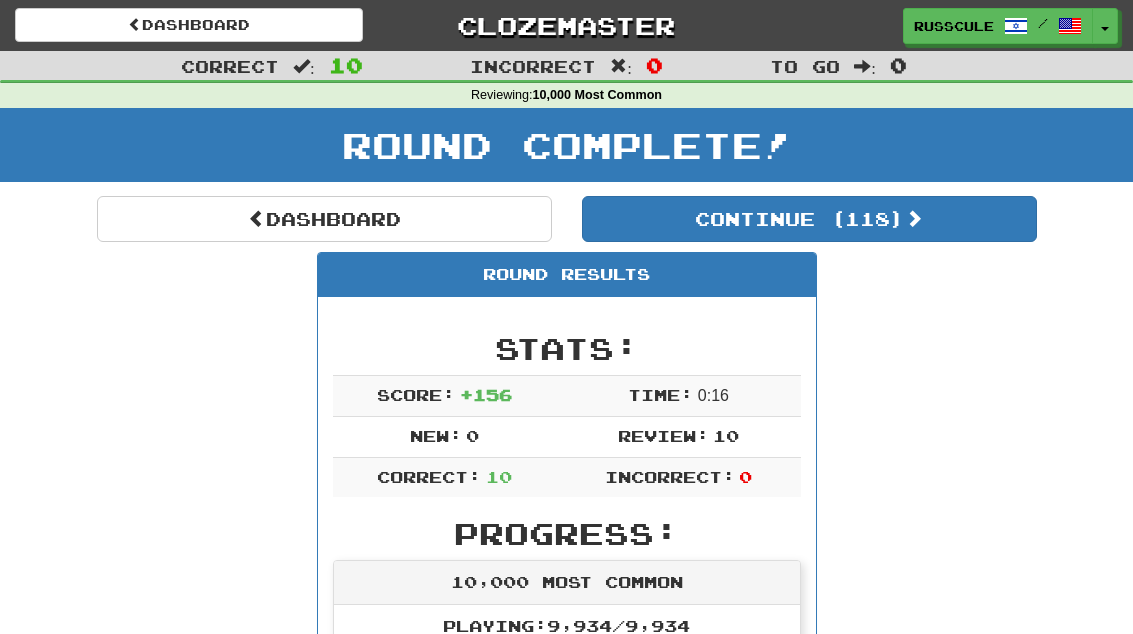 click on "Dashboard" at bounding box center (324, 219) 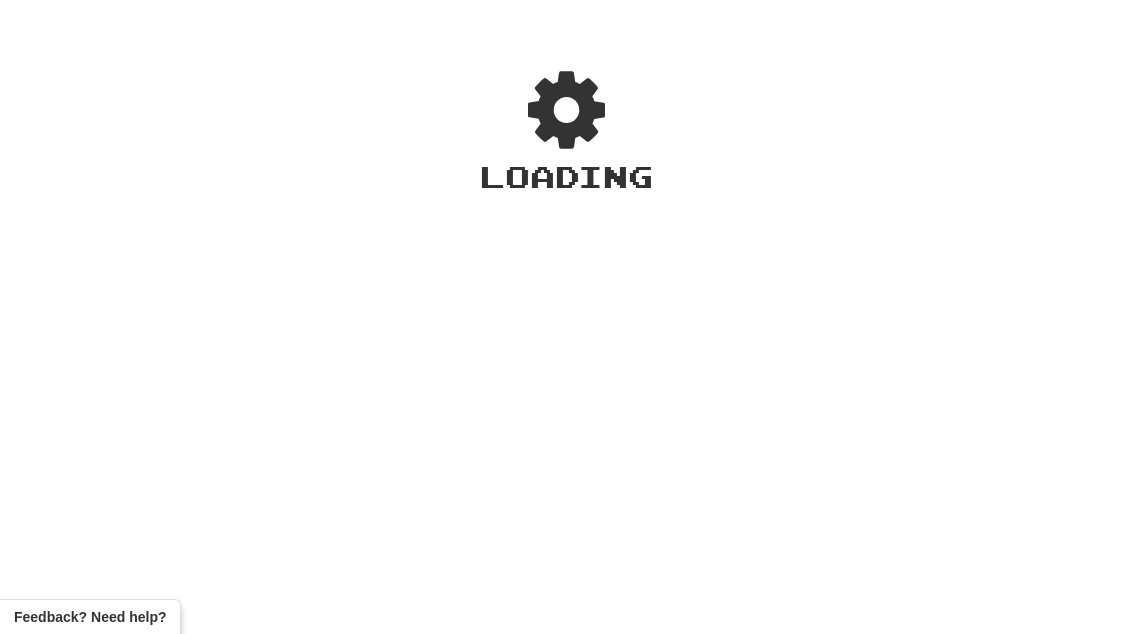 scroll, scrollTop: 0, scrollLeft: 0, axis: both 